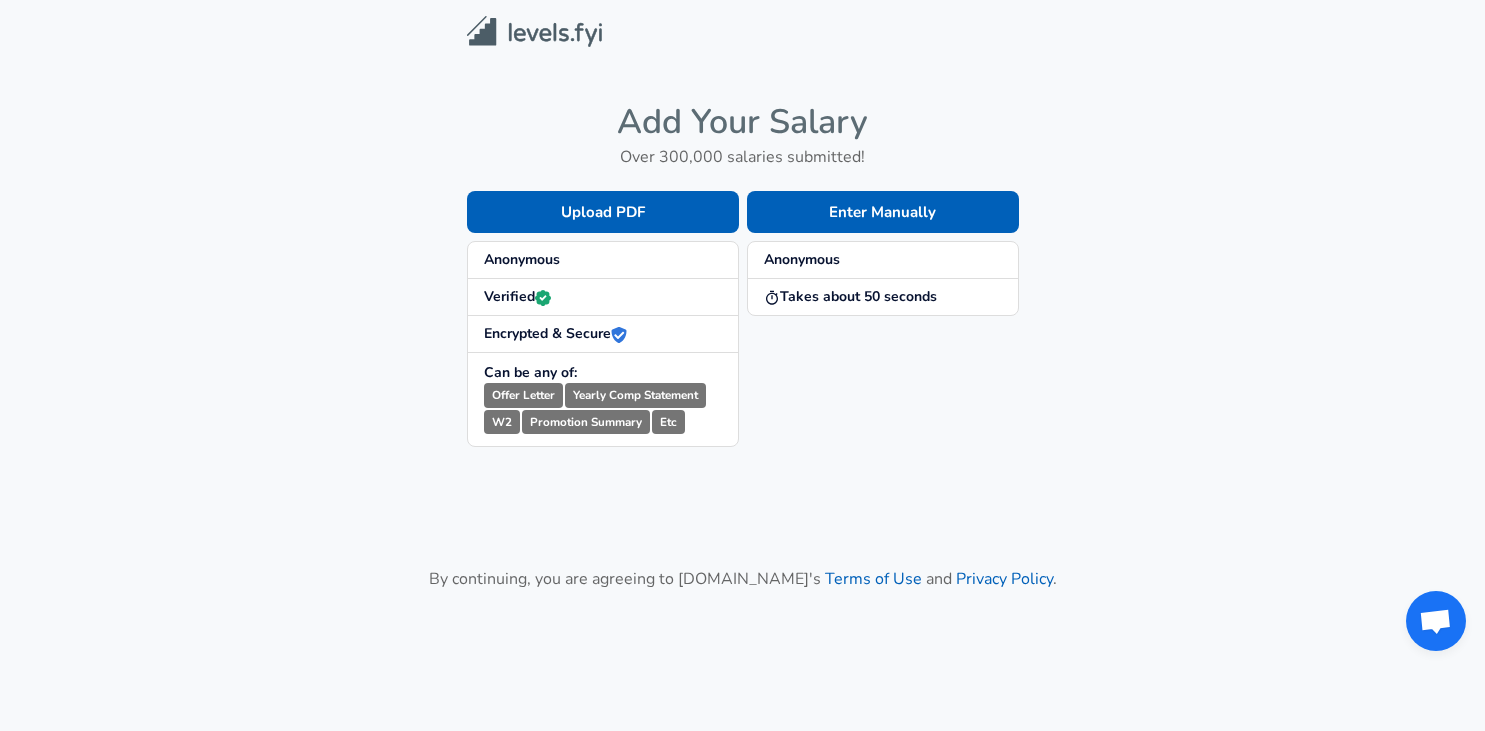 scroll, scrollTop: 0, scrollLeft: 0, axis: both 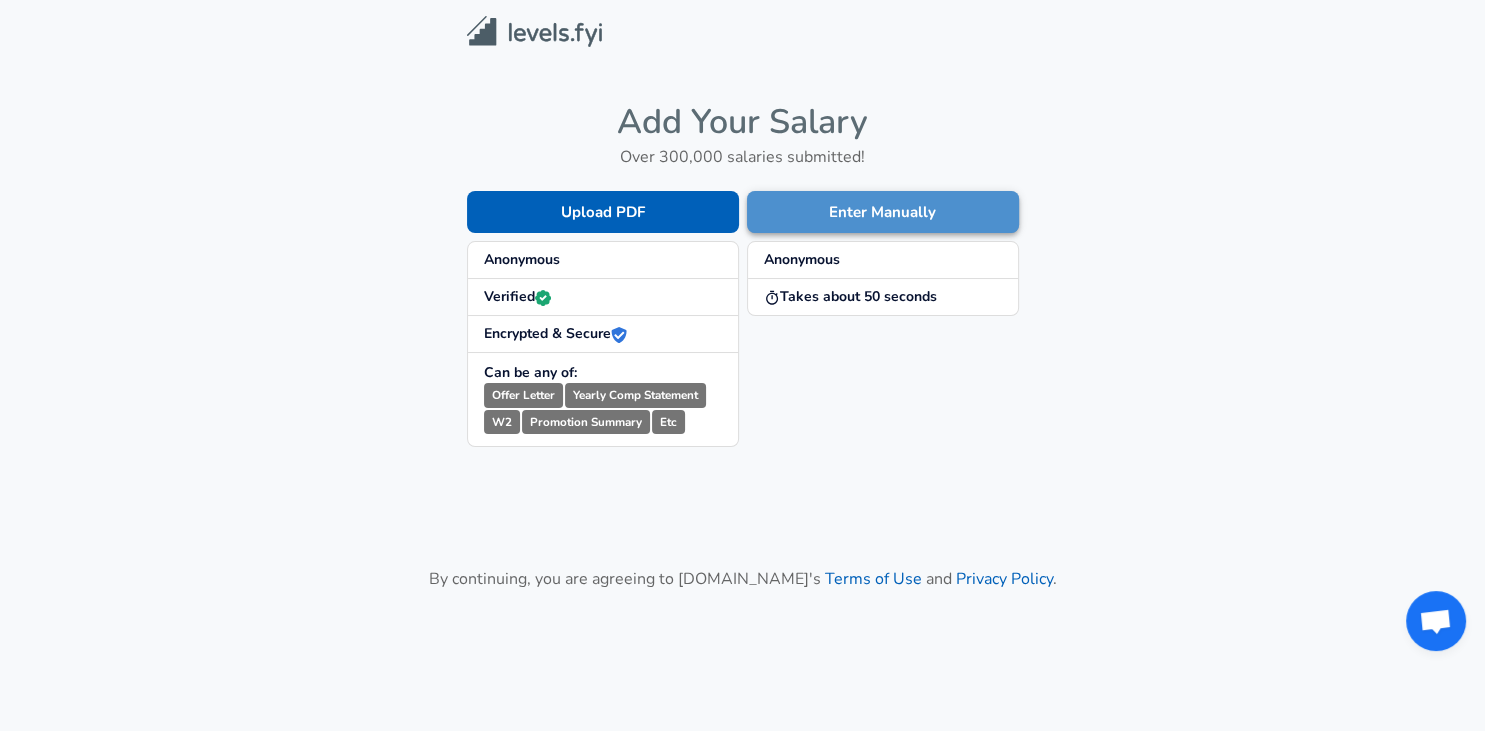 click on "Enter Manually" at bounding box center [883, 212] 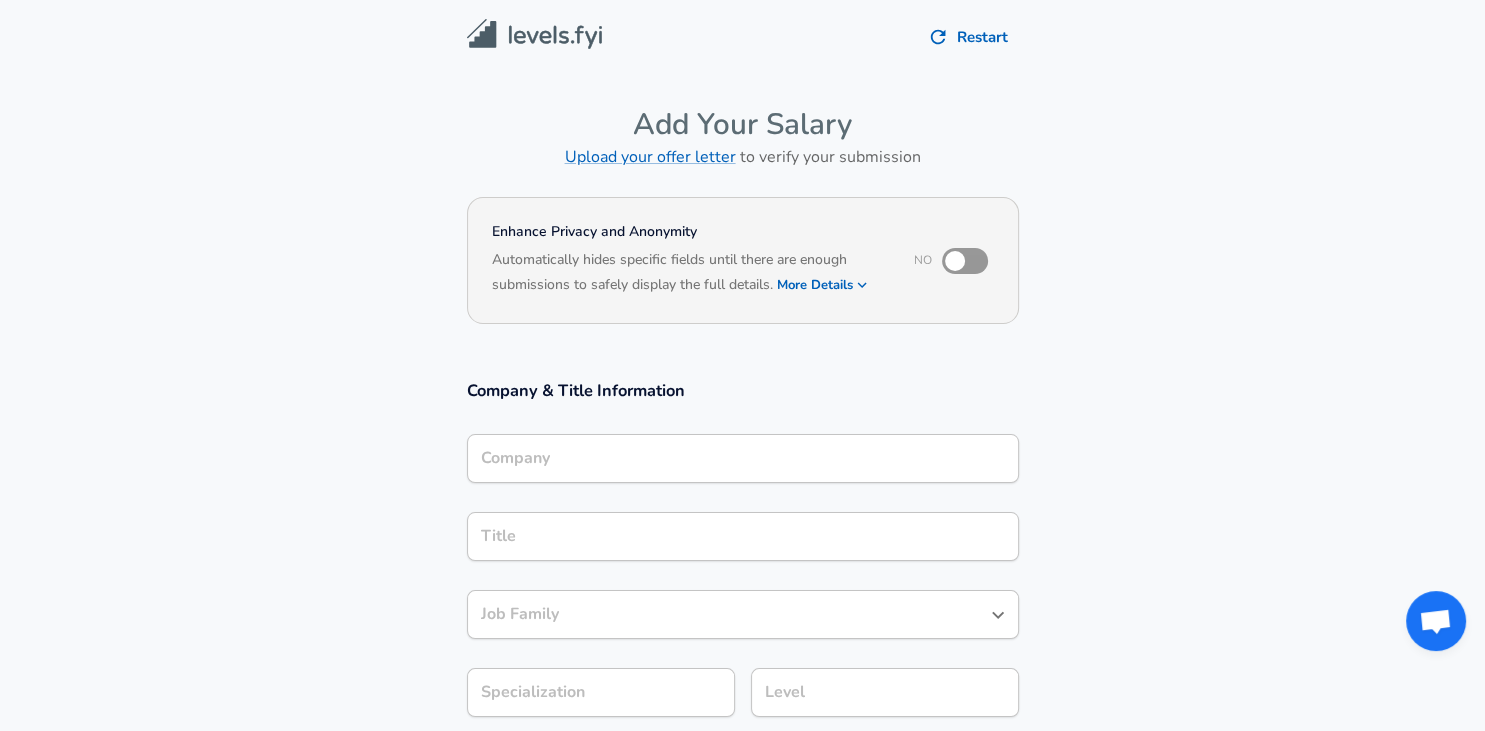 click on "Company" at bounding box center (743, 458) 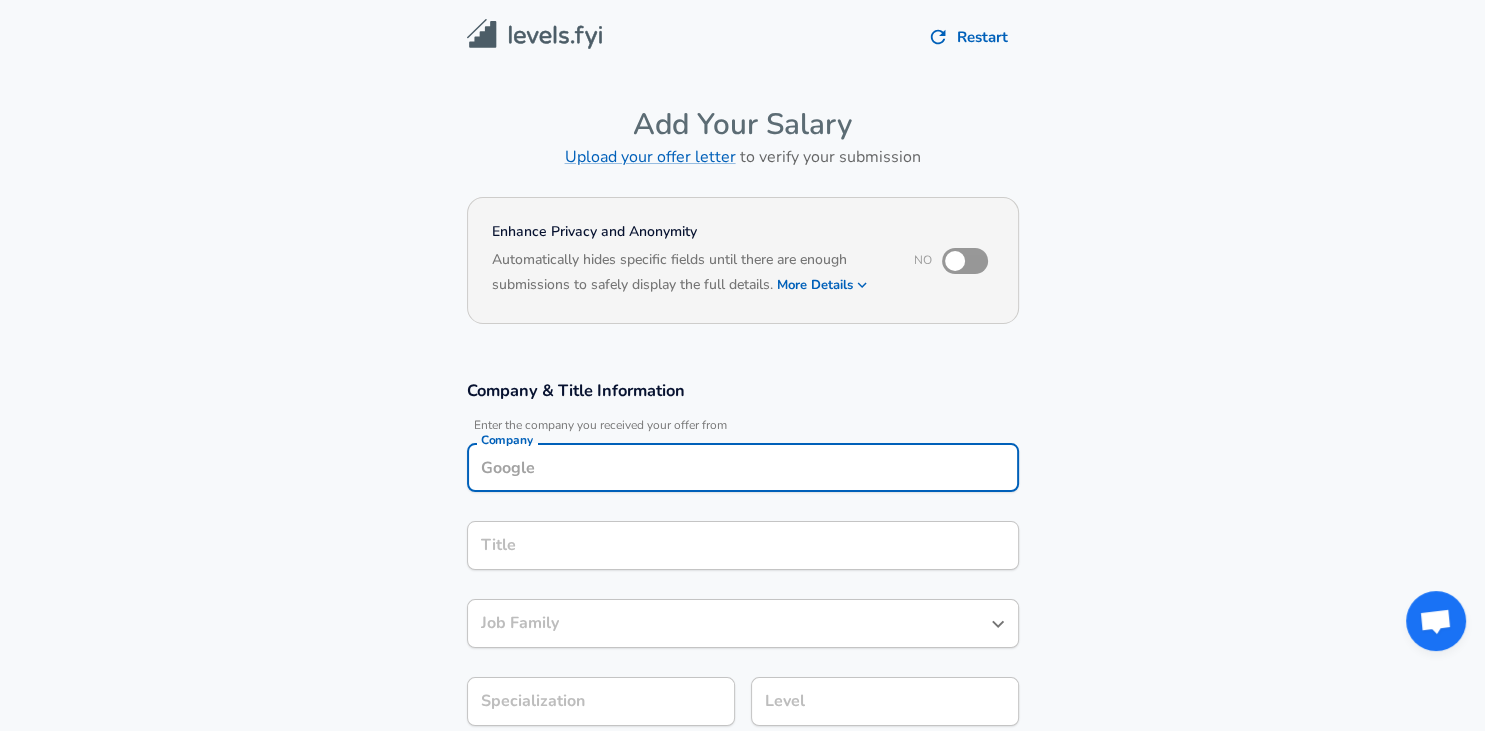 scroll, scrollTop: 20, scrollLeft: 0, axis: vertical 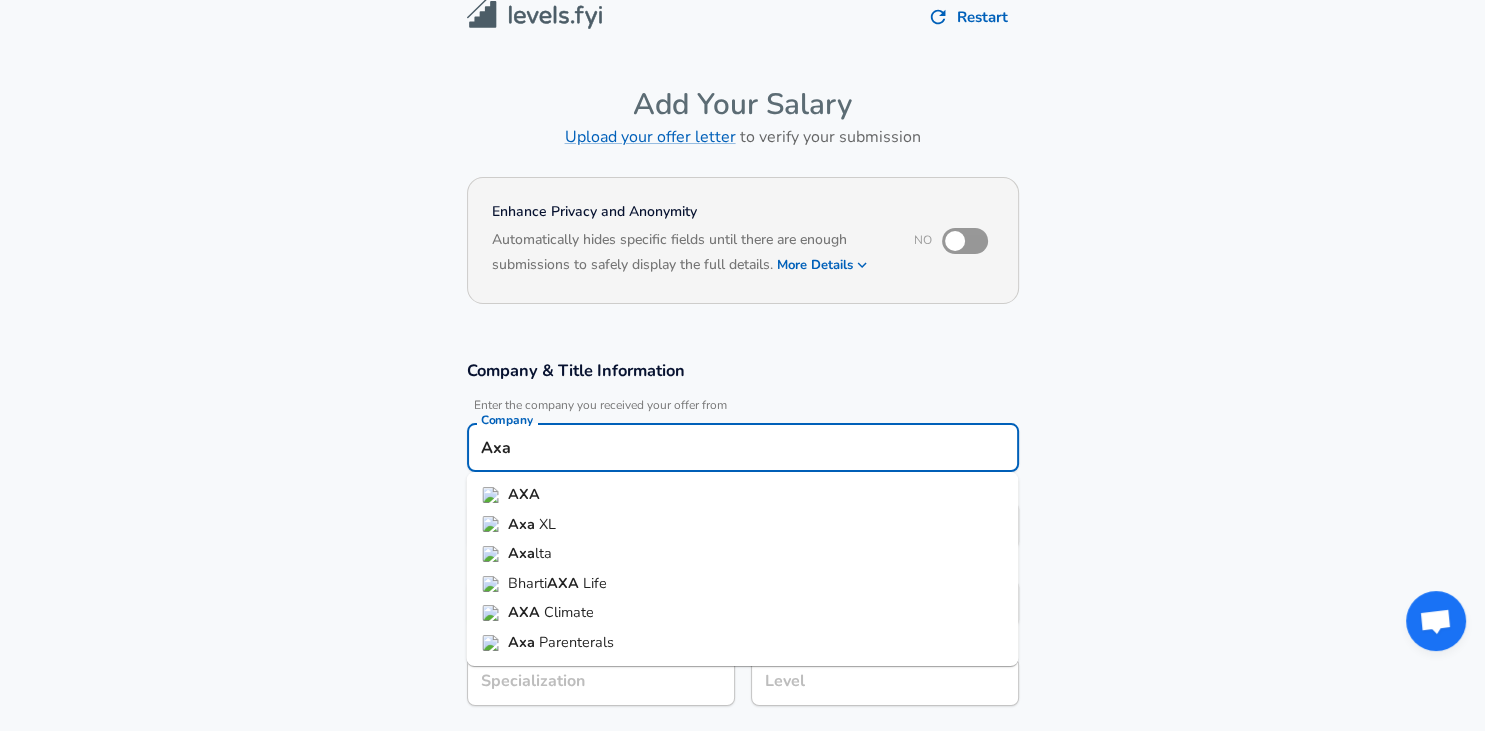 click on "AXA" at bounding box center [742, 495] 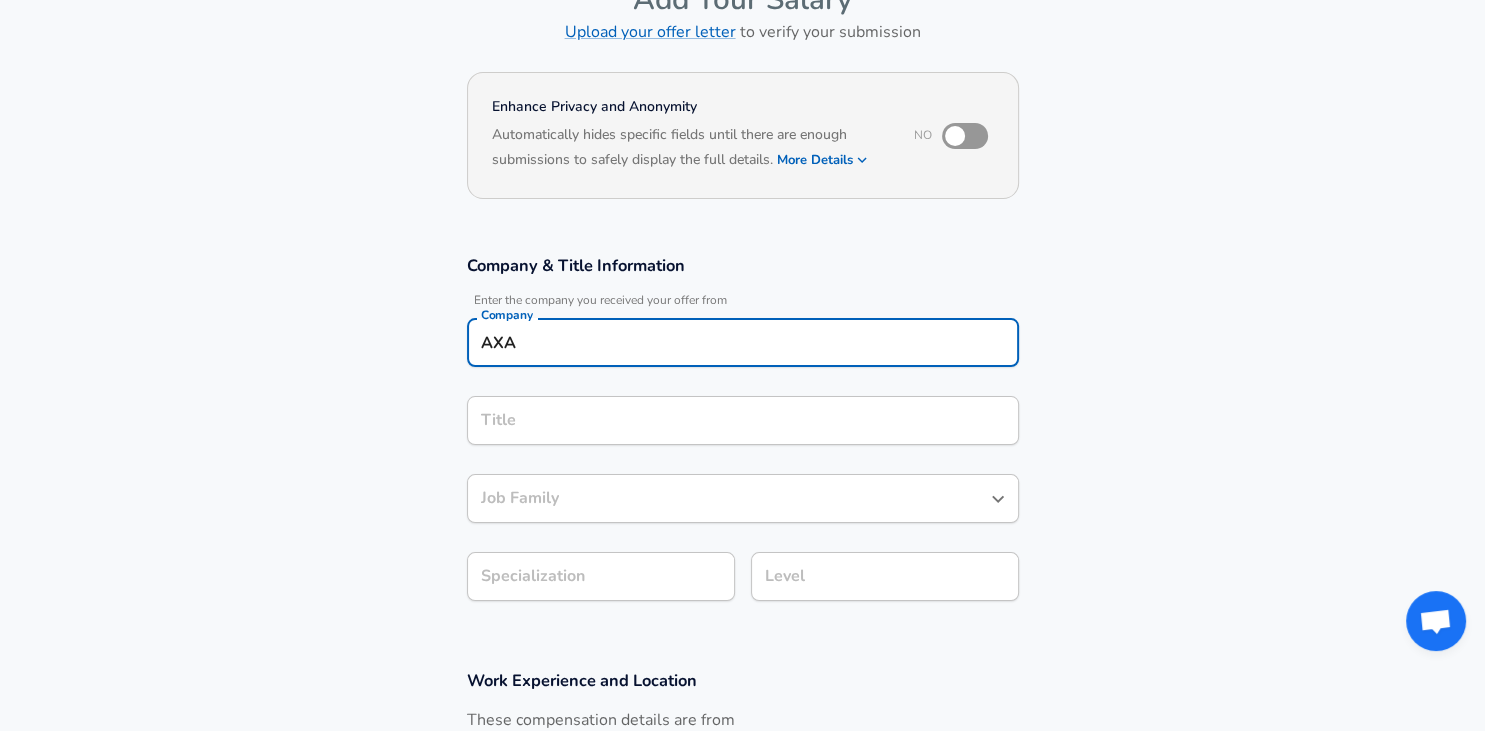 click on "Title" at bounding box center [743, 420] 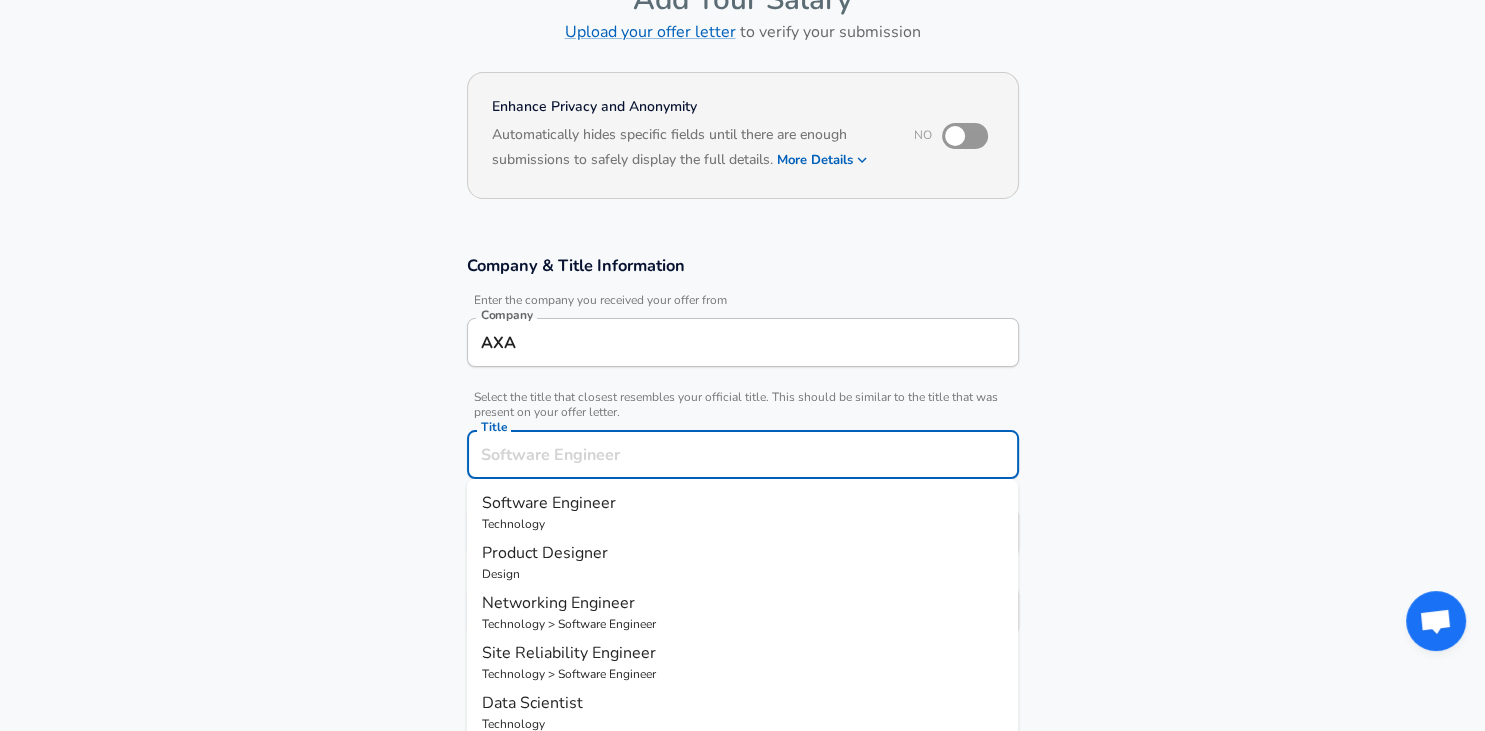 scroll, scrollTop: 166, scrollLeft: 0, axis: vertical 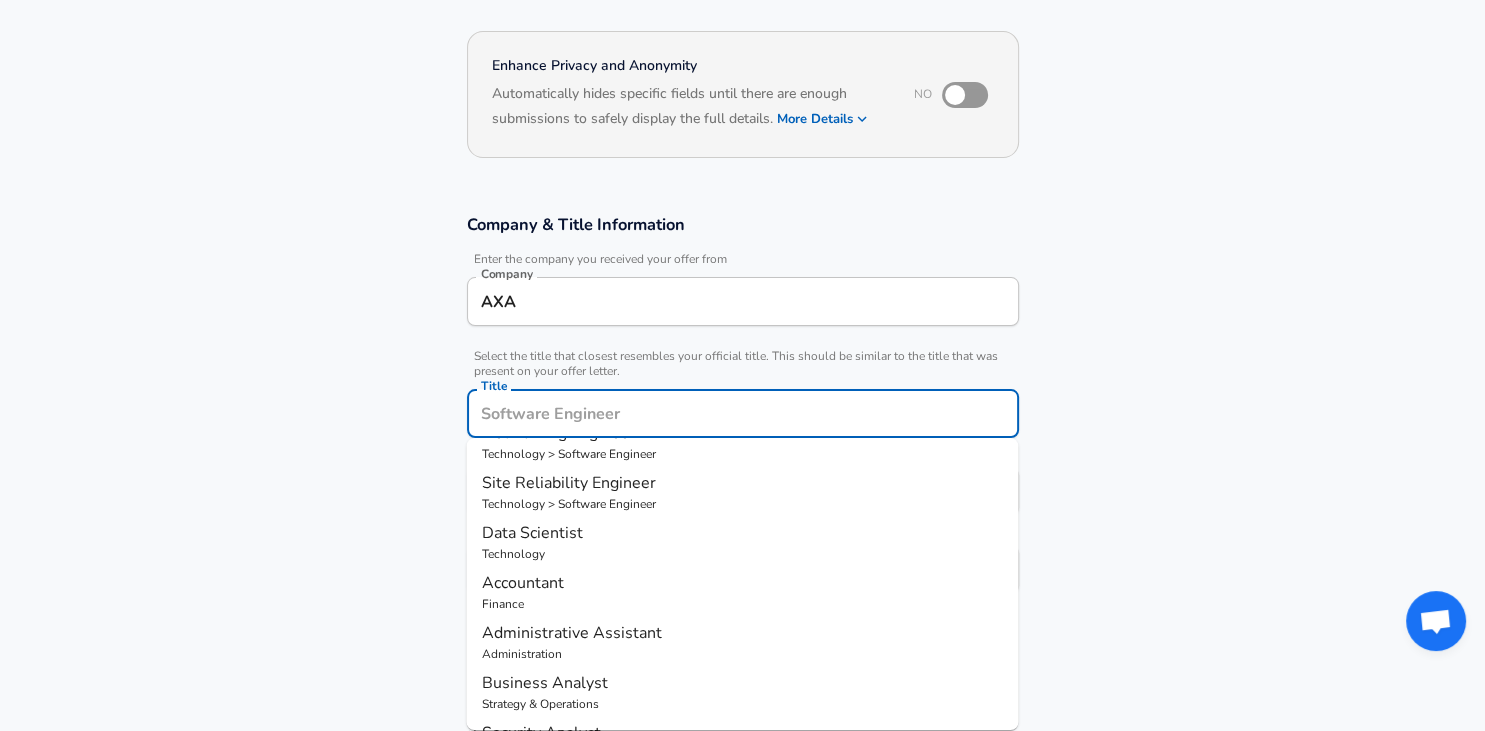 click on "Technology" at bounding box center [742, 554] 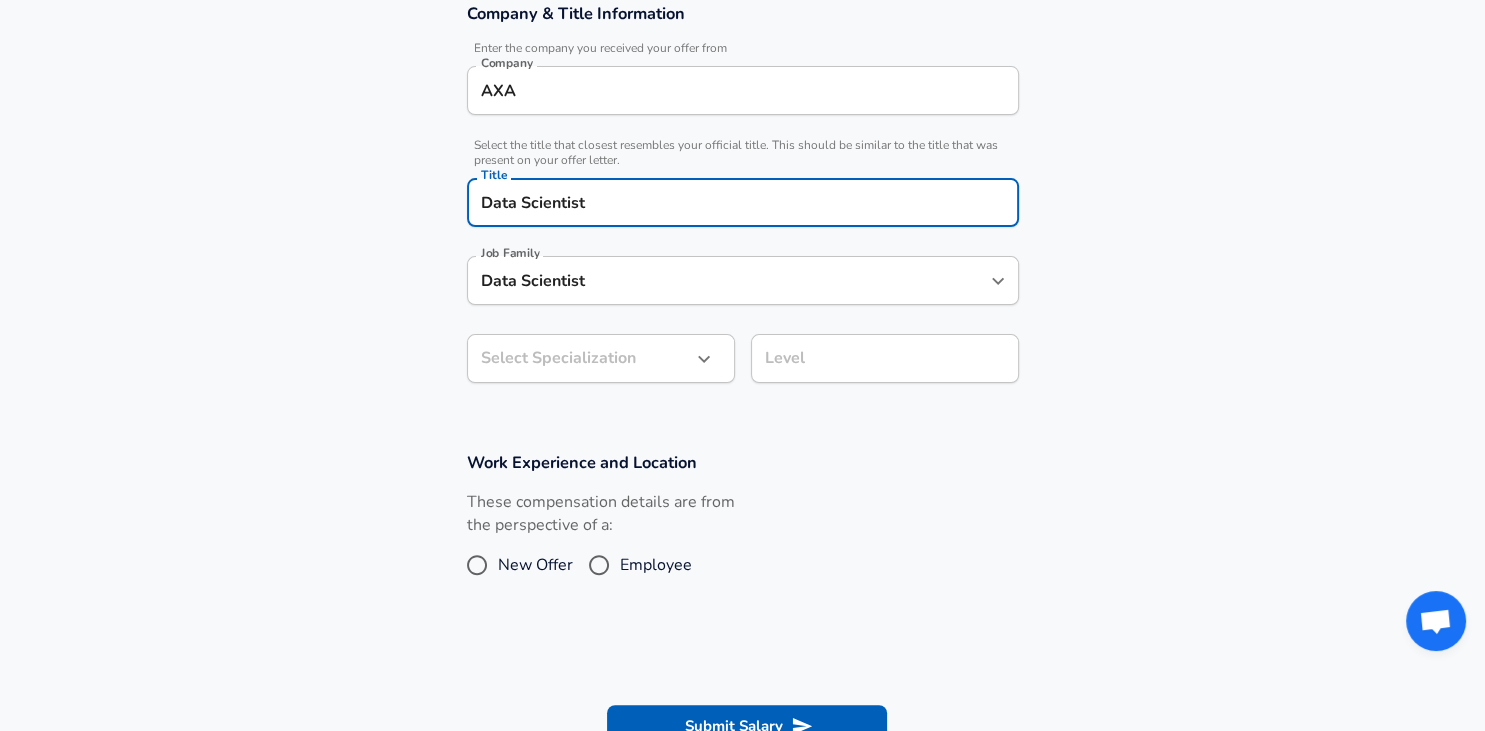 click on "Select Specialization ​ Select Specialization" at bounding box center [593, 357] 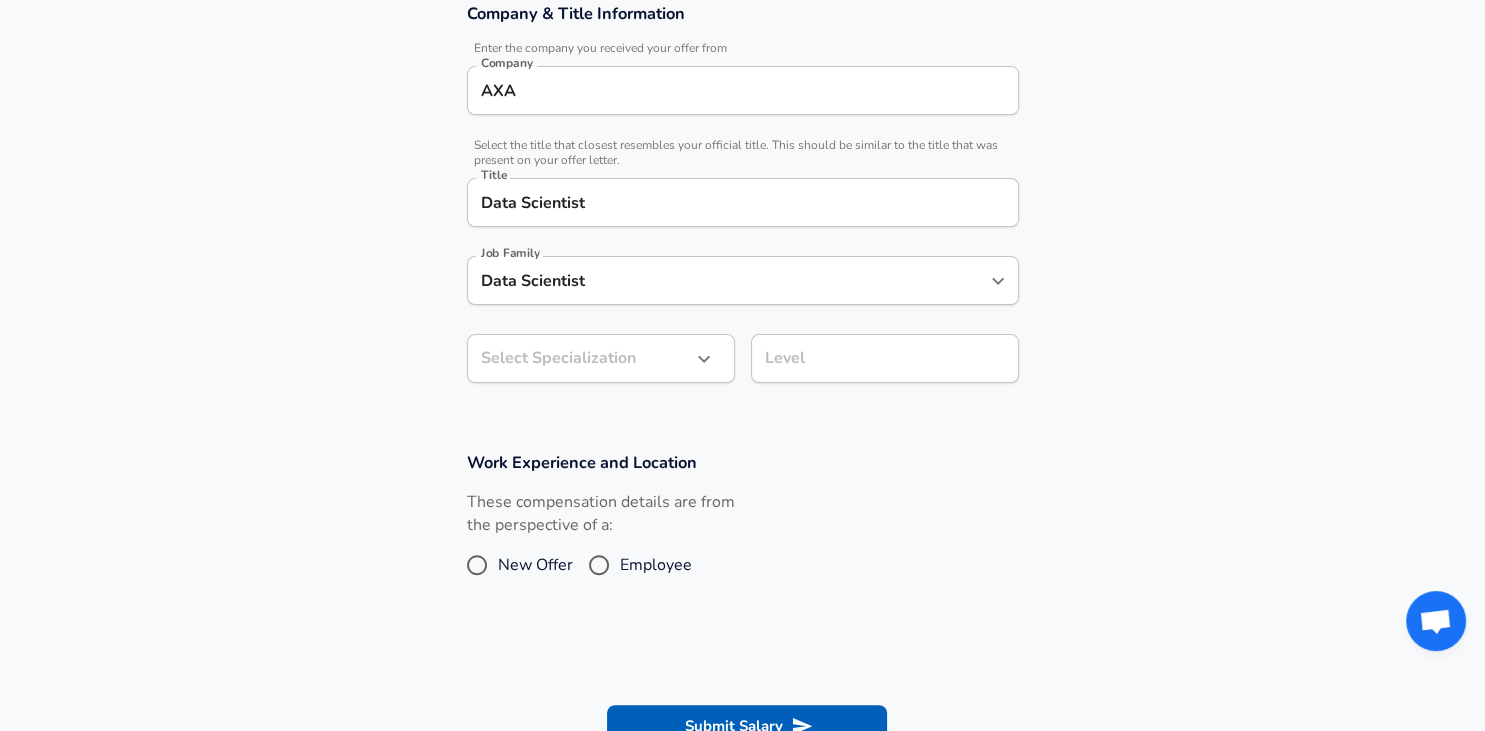click on "Restart Add Your Salary Upload your offer letter   to verify your submission Enhance Privacy and Anonymity No Automatically hides specific fields until there are enough submissions to safely display the full details.   More Details Based on your submission and the data points that we have already collected, we will automatically hide and anonymize specific fields if there aren't enough data points to remain sufficiently anonymous. Company & Title Information   Enter the company you received your offer from Company AXA Company   Select the title that closest resembles your official title. This should be similar to the title that was present on your offer letter. Title Data Scientist Title Job Family Data Scientist Job Family Select Specialization ​ Select Specialization Level Level Work Experience and Location These compensation details are from the perspective of a: New Offer Employee Submit Salary By continuing, you are agreeing to [DOMAIN_NAME][PERSON_NAME]'s   Terms of Use   and   Privacy Policy . © [DATE] -  [DATE]" at bounding box center [742, -12] 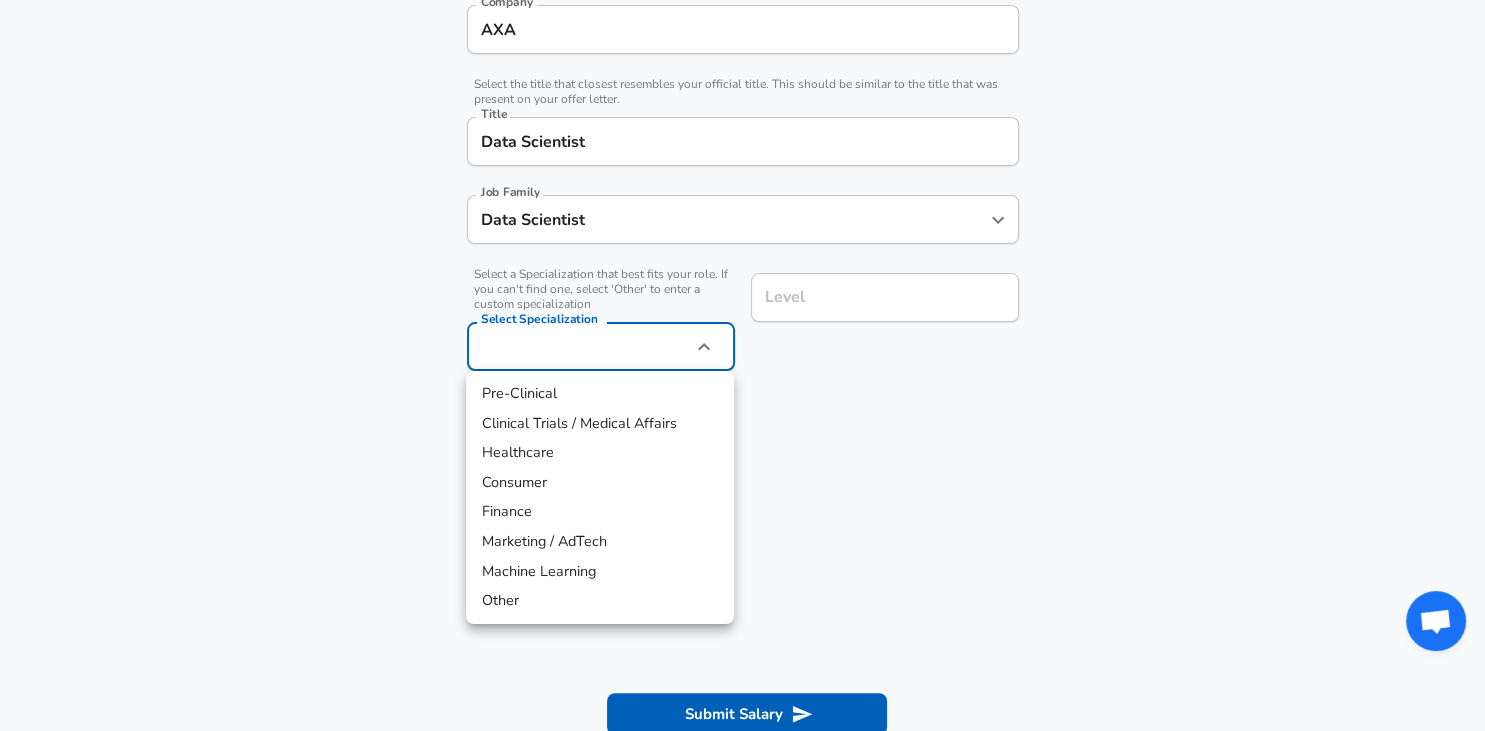 click on "Machine Learning" at bounding box center [600, 572] 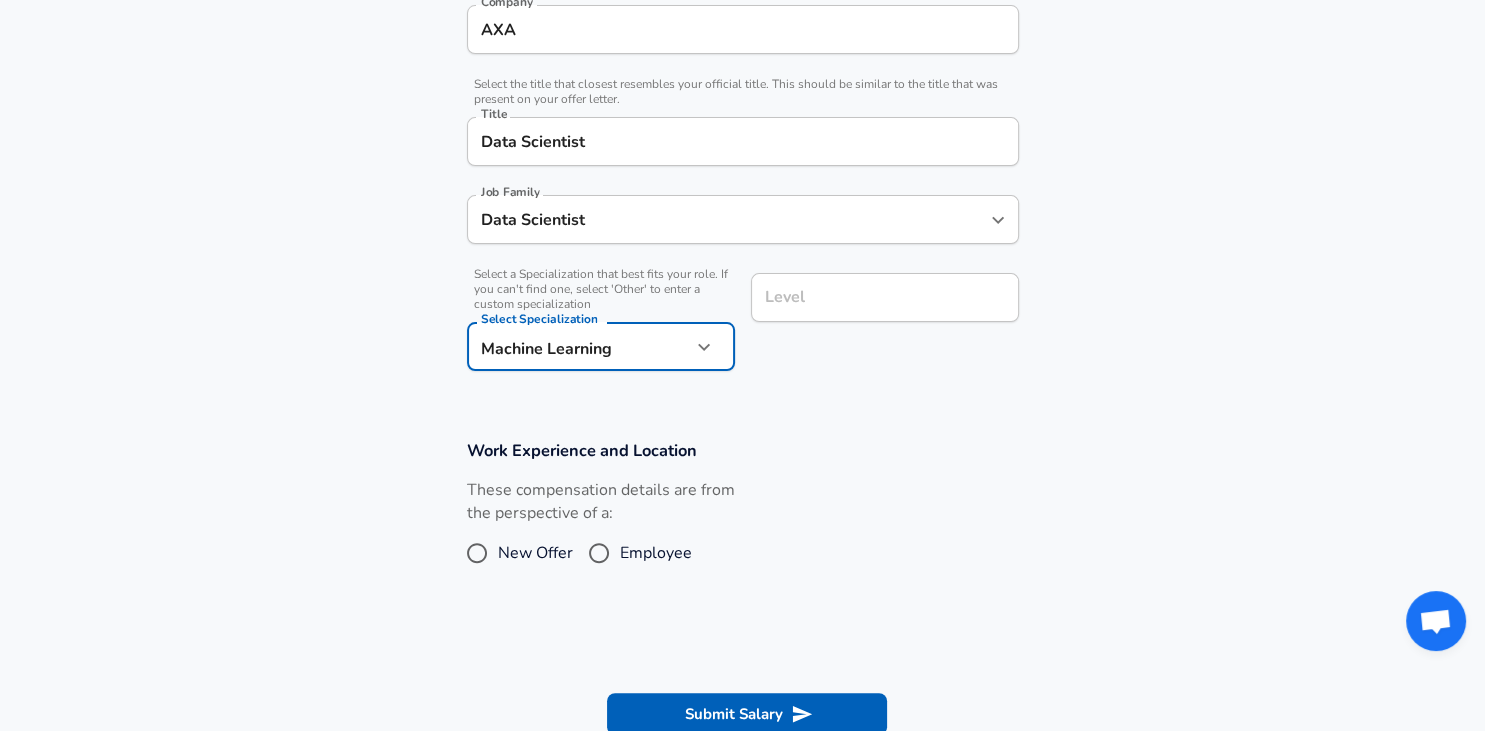 click on "Level" at bounding box center (885, 297) 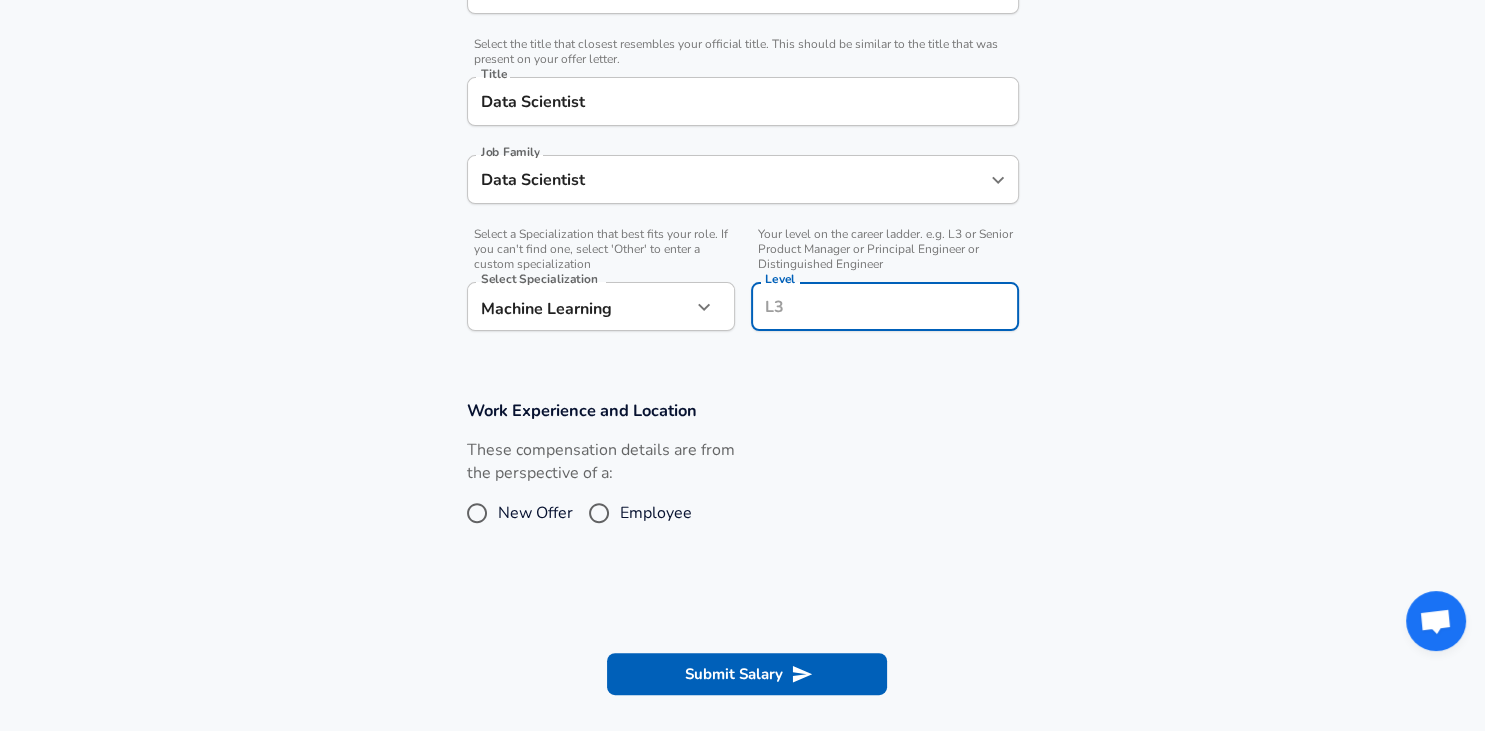 click on "These compensation details are from the perspective of a: New Offer Employee" at bounding box center (601, 492) 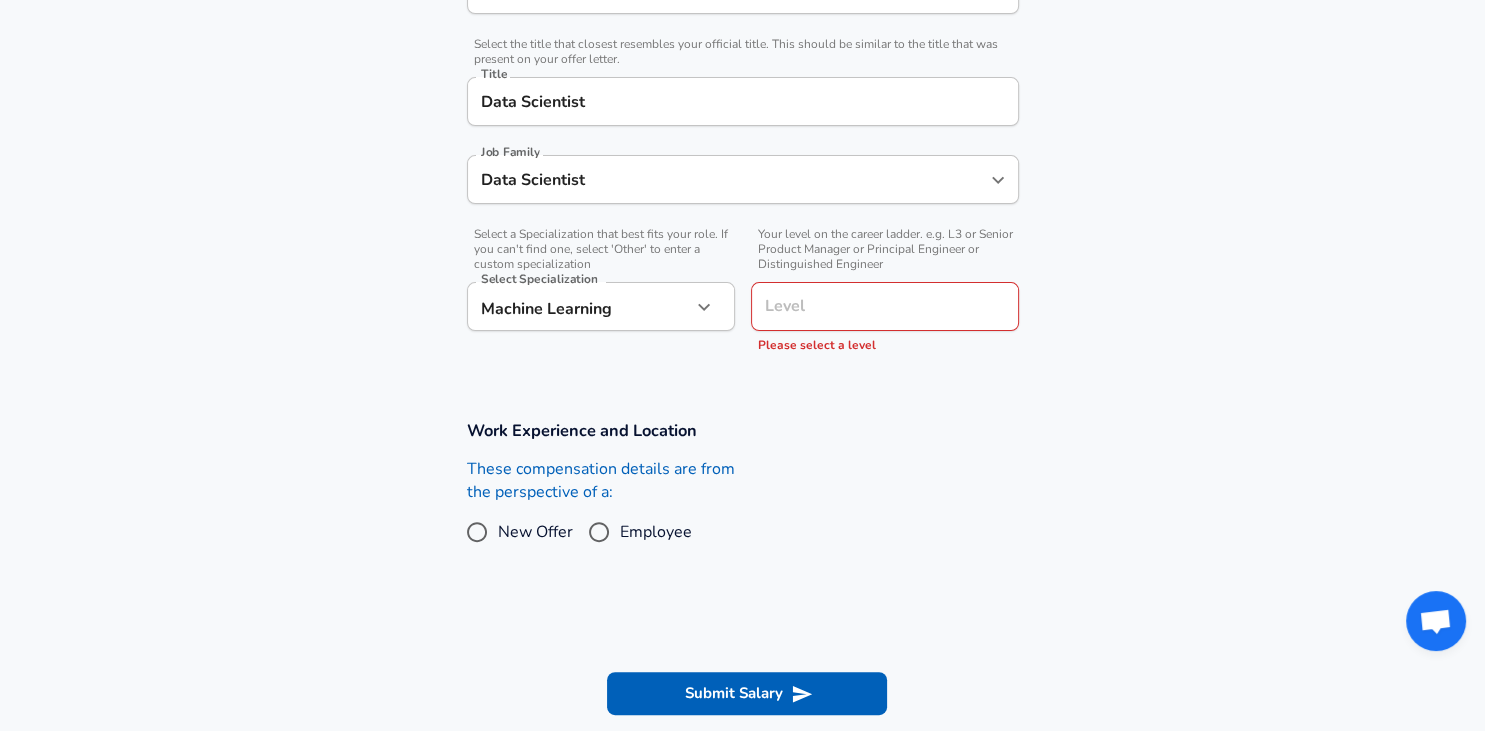 click on "Employee" at bounding box center [656, 532] 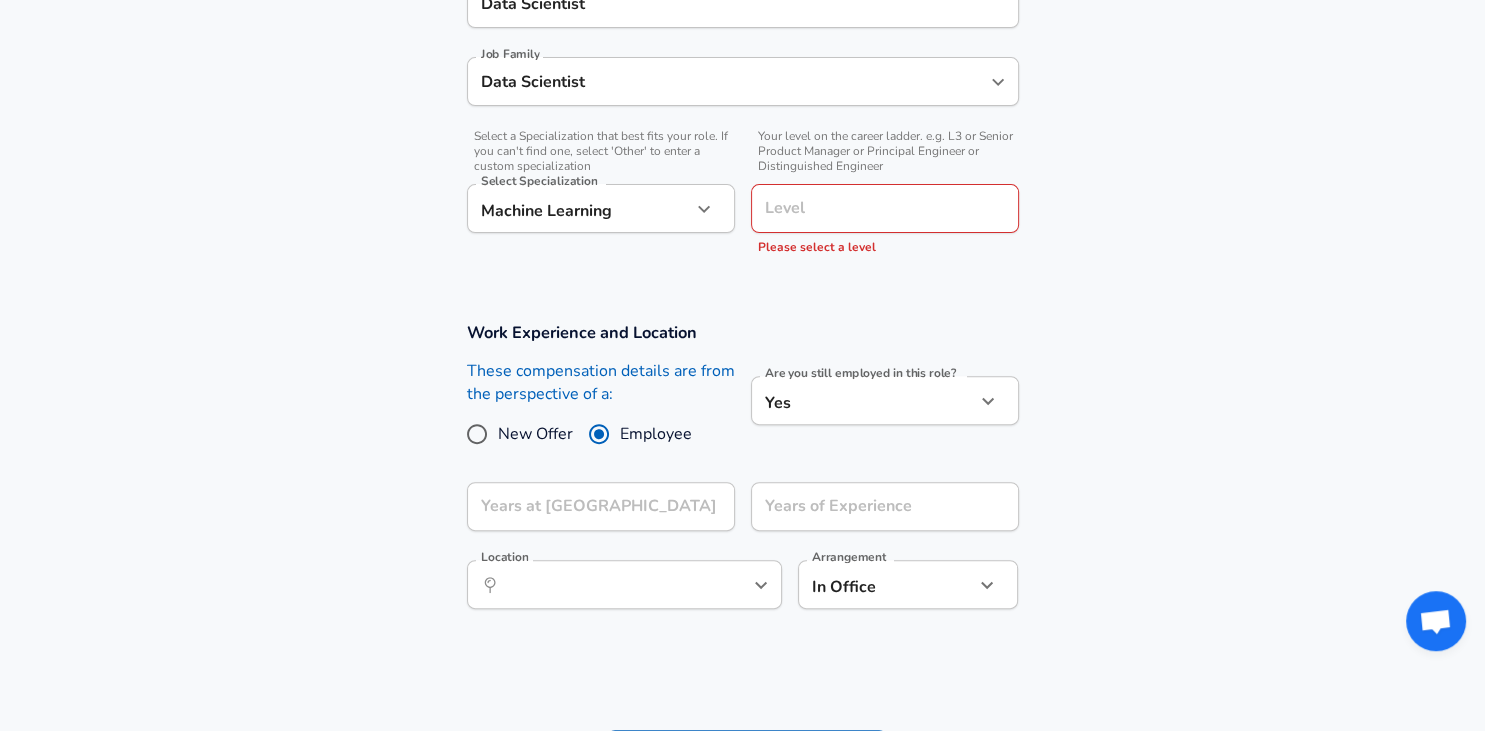 scroll, scrollTop: 584, scrollLeft: 0, axis: vertical 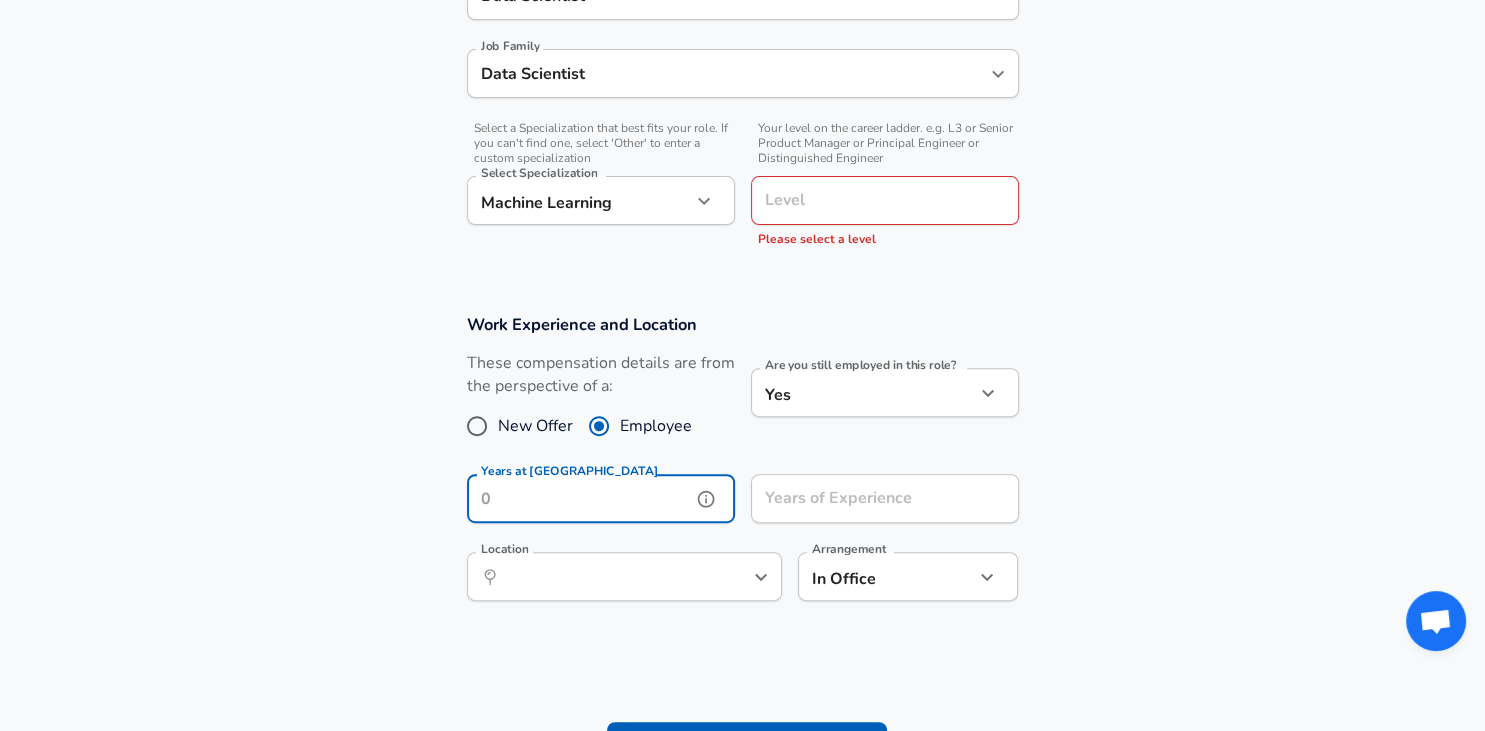 click on "Years at [GEOGRAPHIC_DATA]" at bounding box center [579, 498] 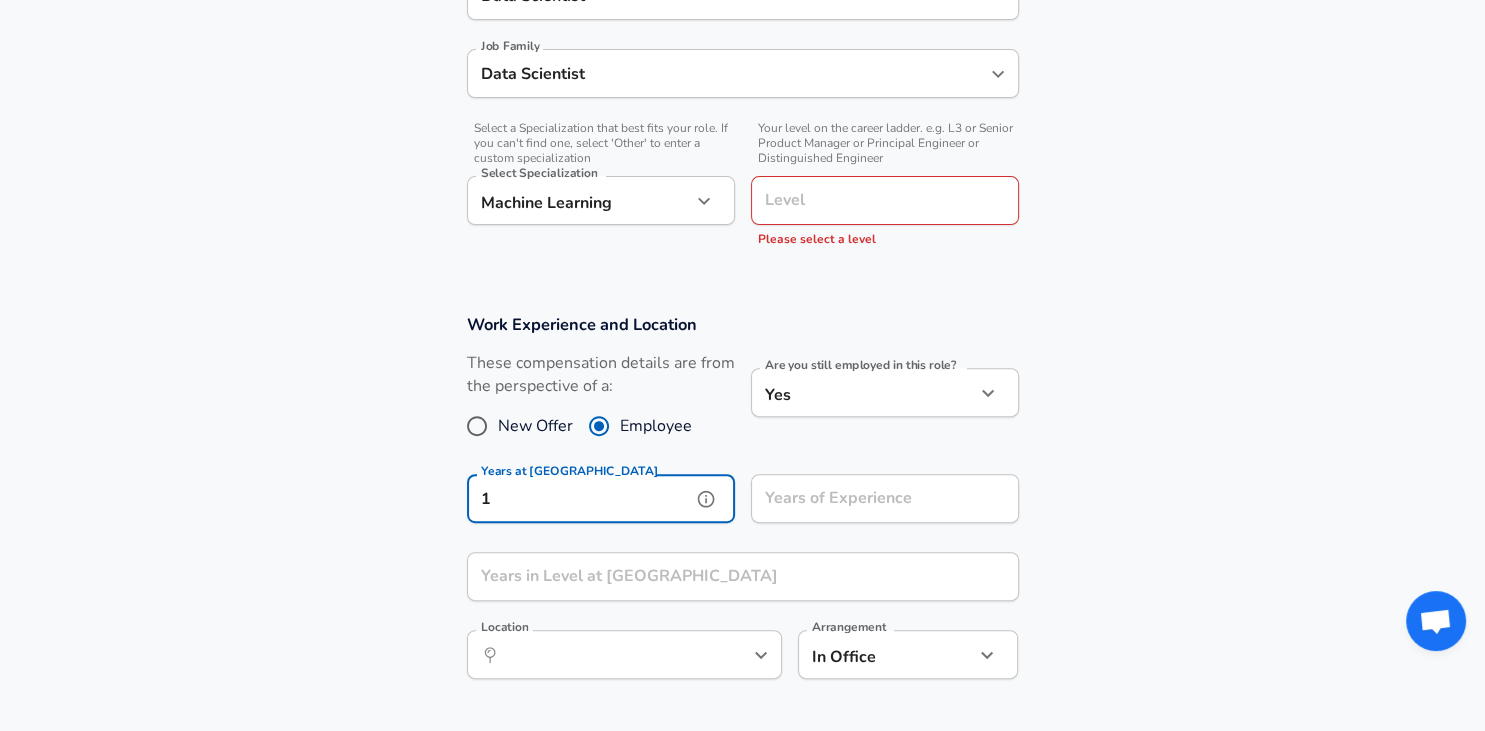 type on "1" 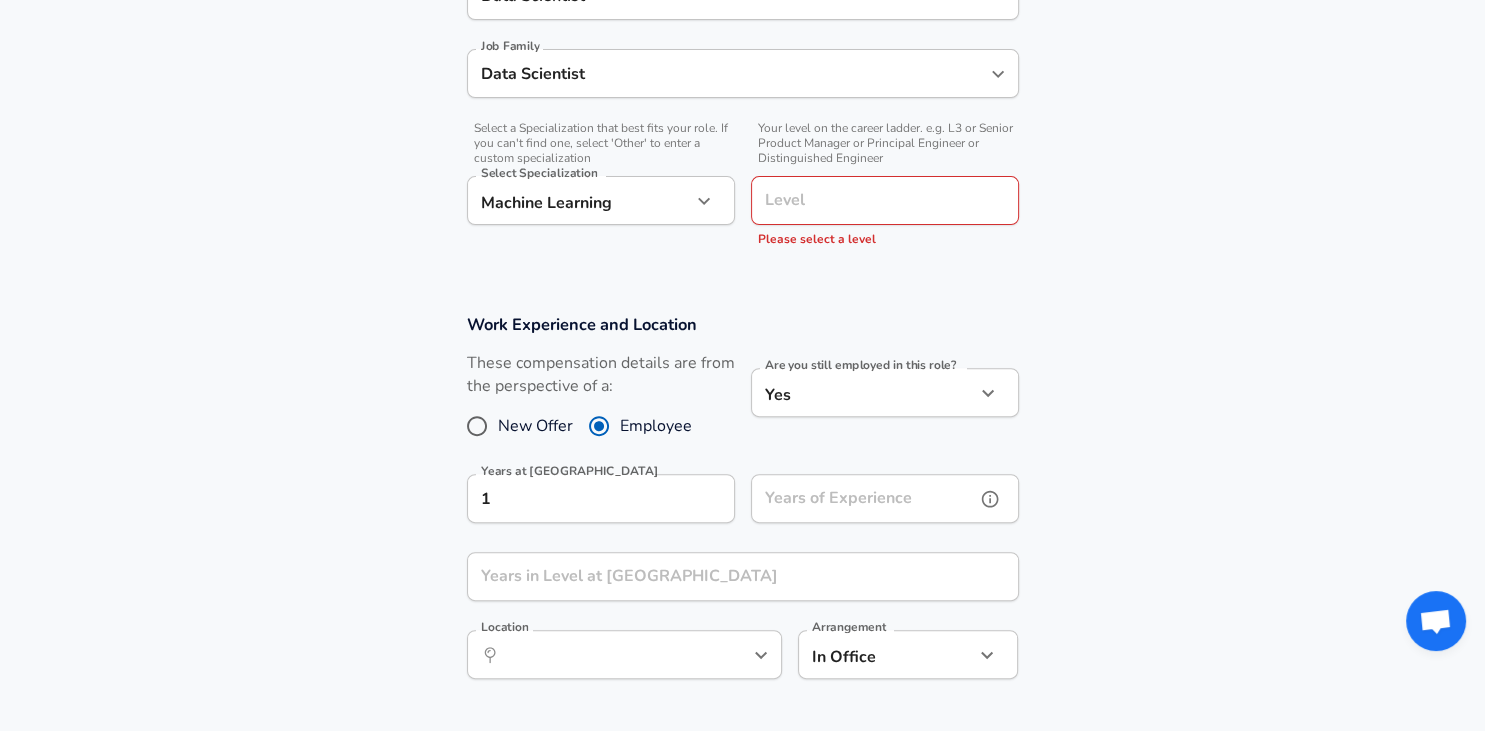 click on "Years of Experience" at bounding box center (863, 498) 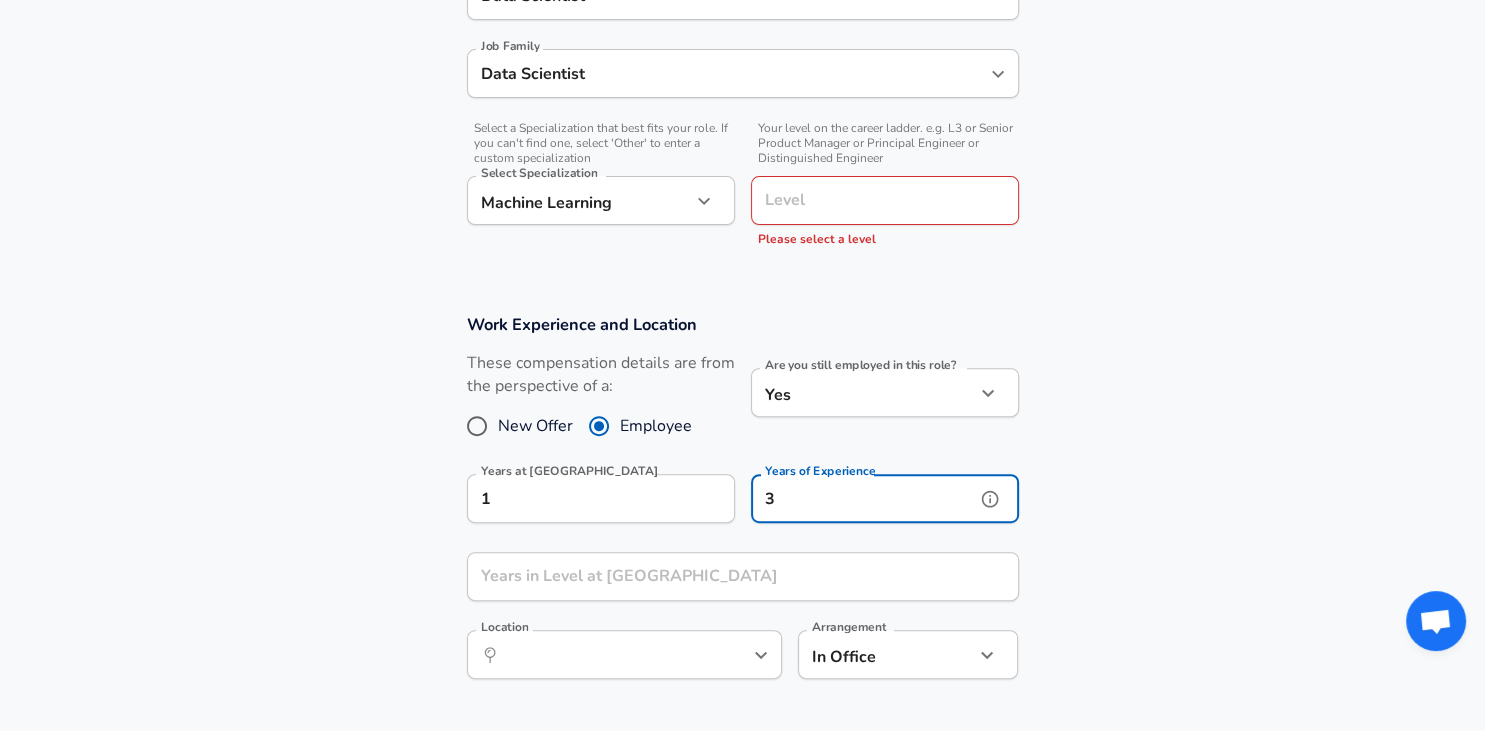 type on "3" 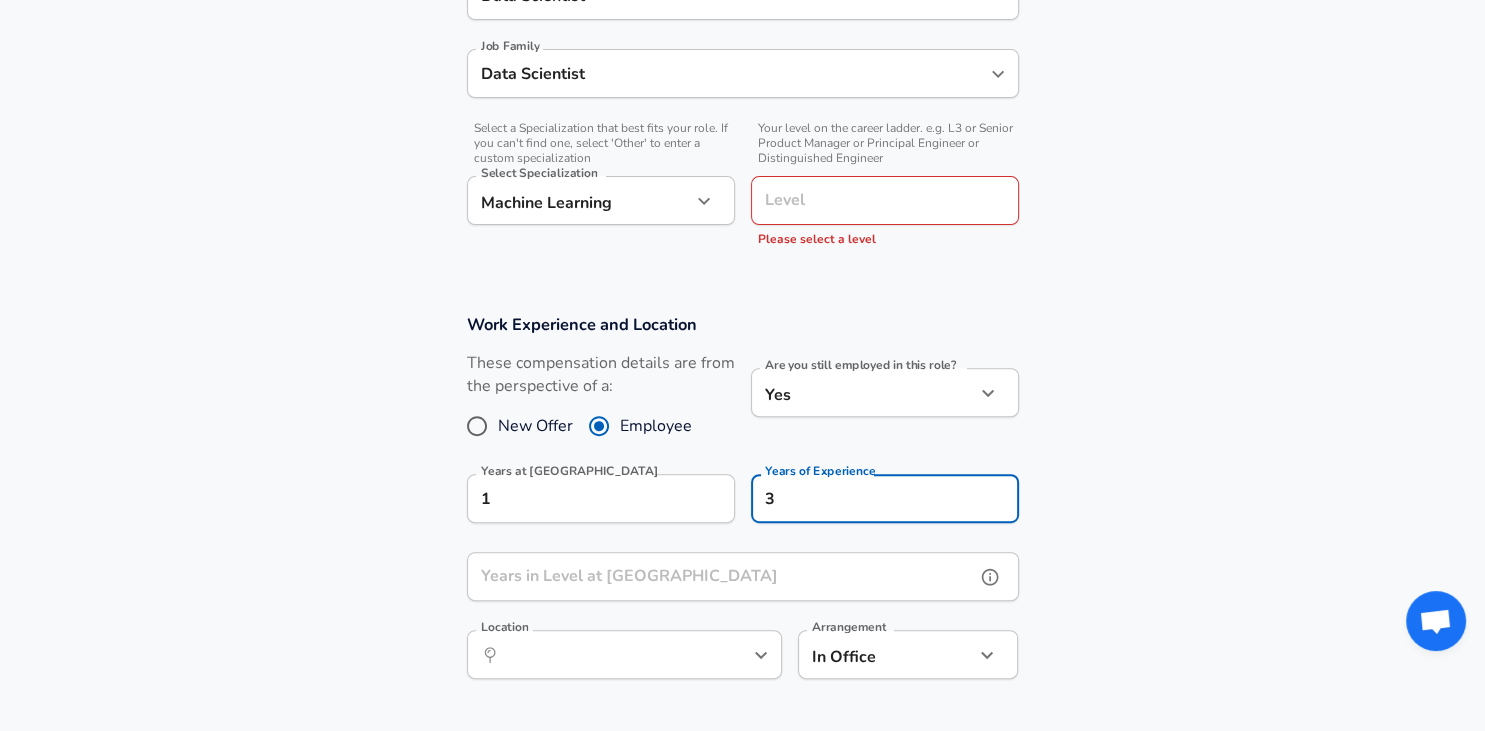 click on "Years in Level at [GEOGRAPHIC_DATA]" at bounding box center (721, 576) 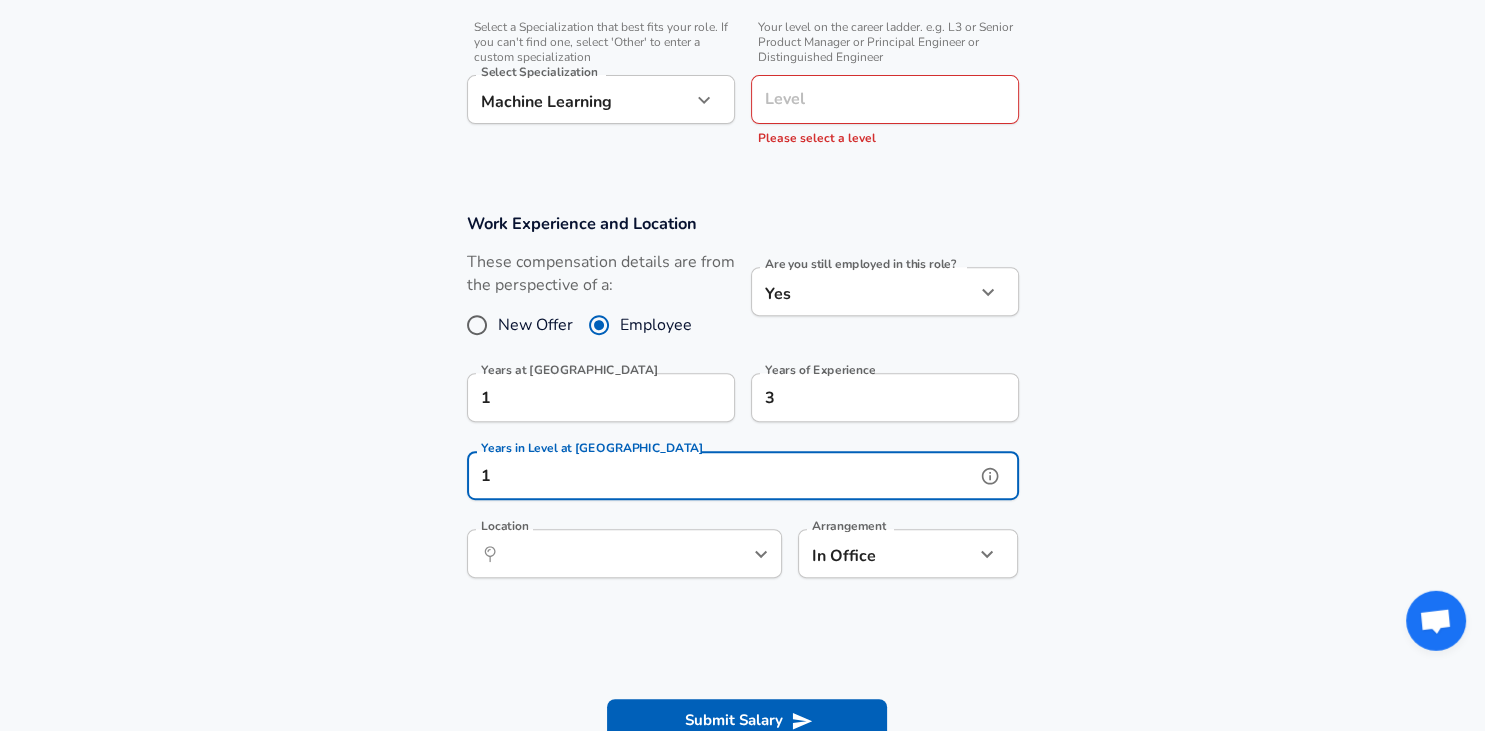 scroll, scrollTop: 689, scrollLeft: 0, axis: vertical 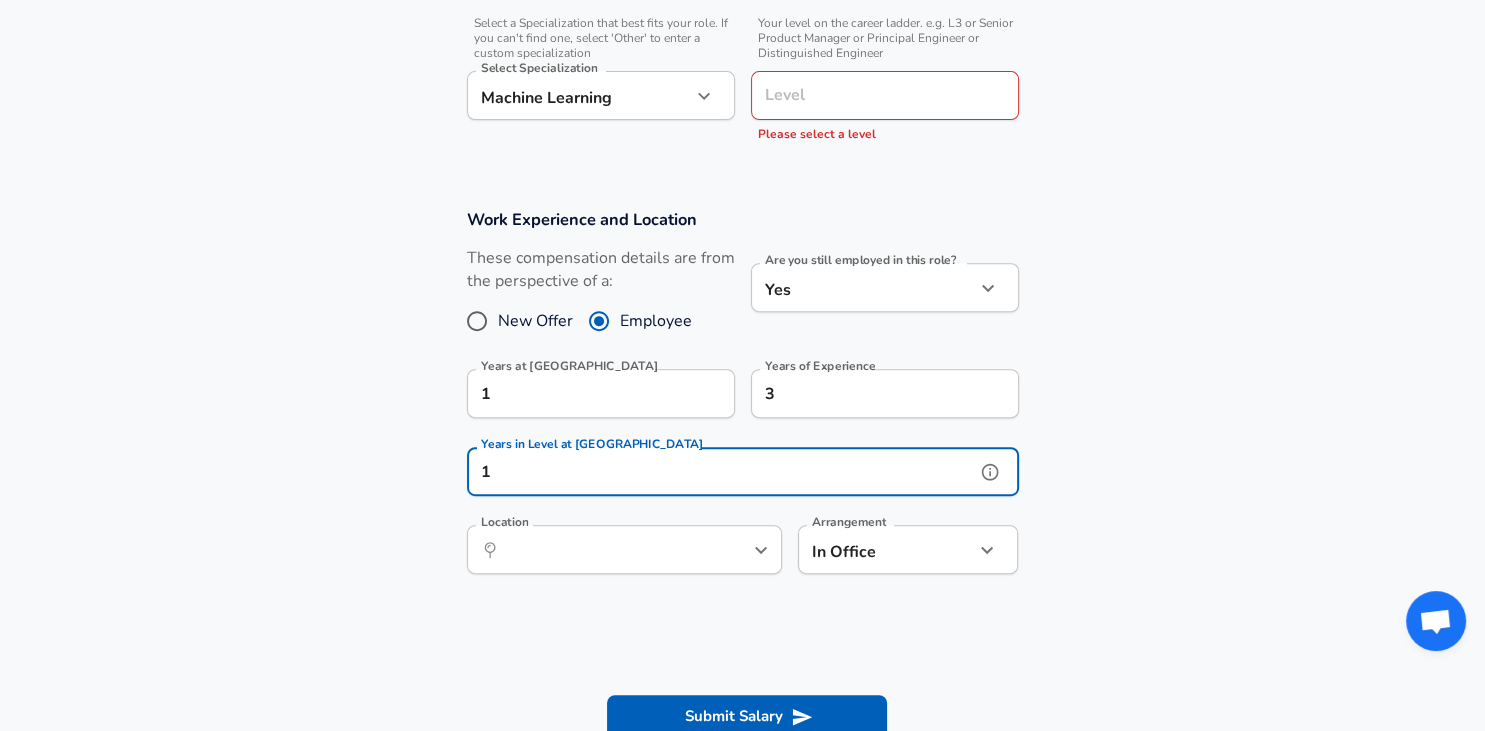 click 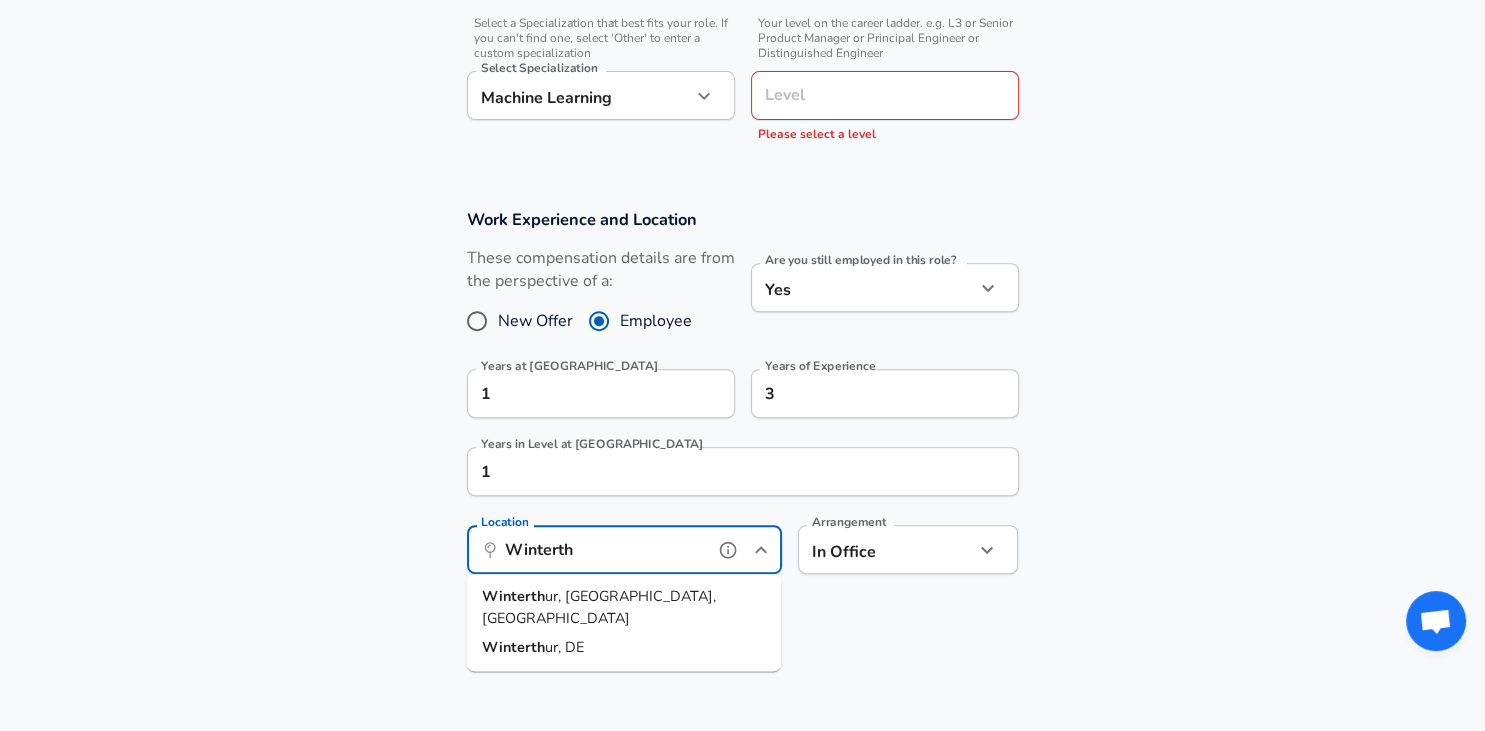 click on "ur, [GEOGRAPHIC_DATA], [GEOGRAPHIC_DATA]" at bounding box center [599, 607] 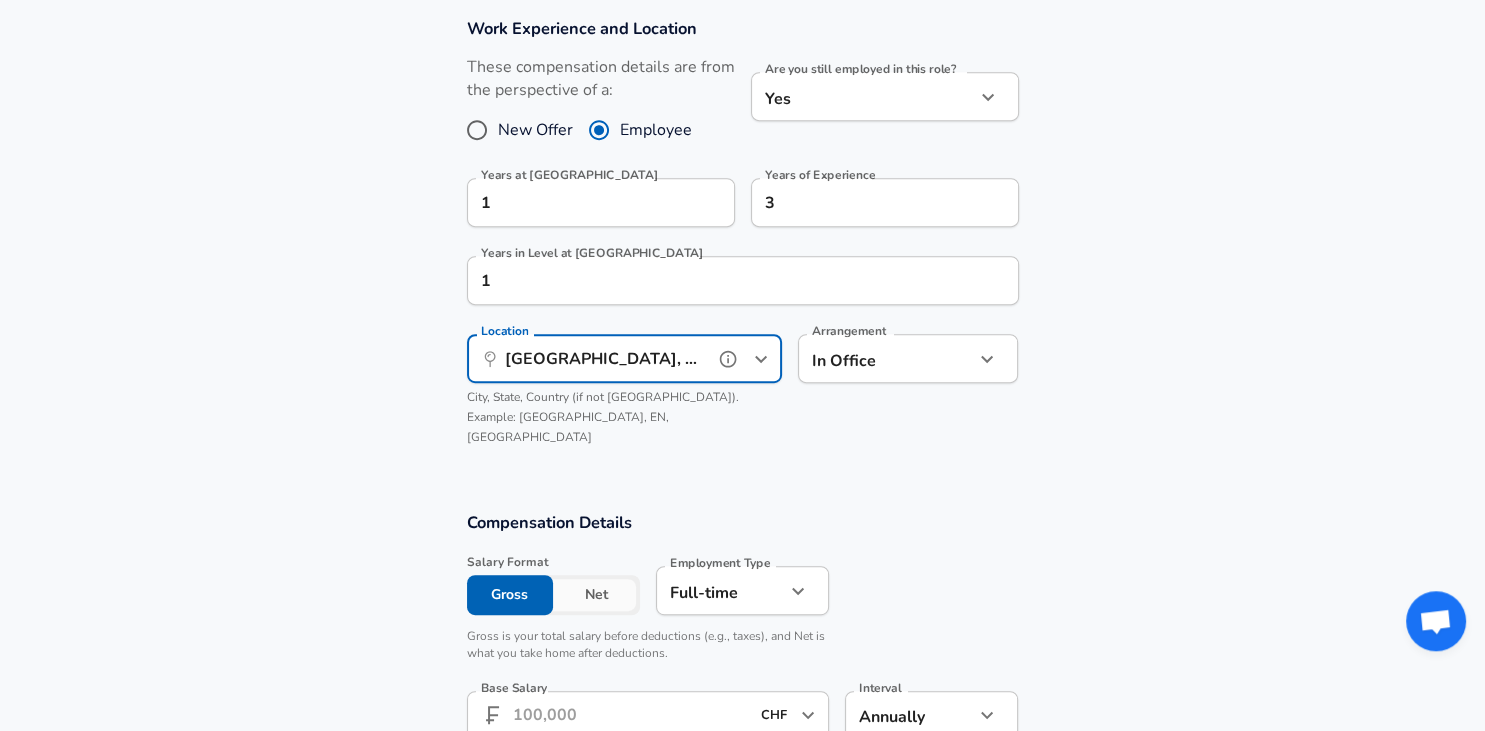 scroll, scrollTop: 900, scrollLeft: 0, axis: vertical 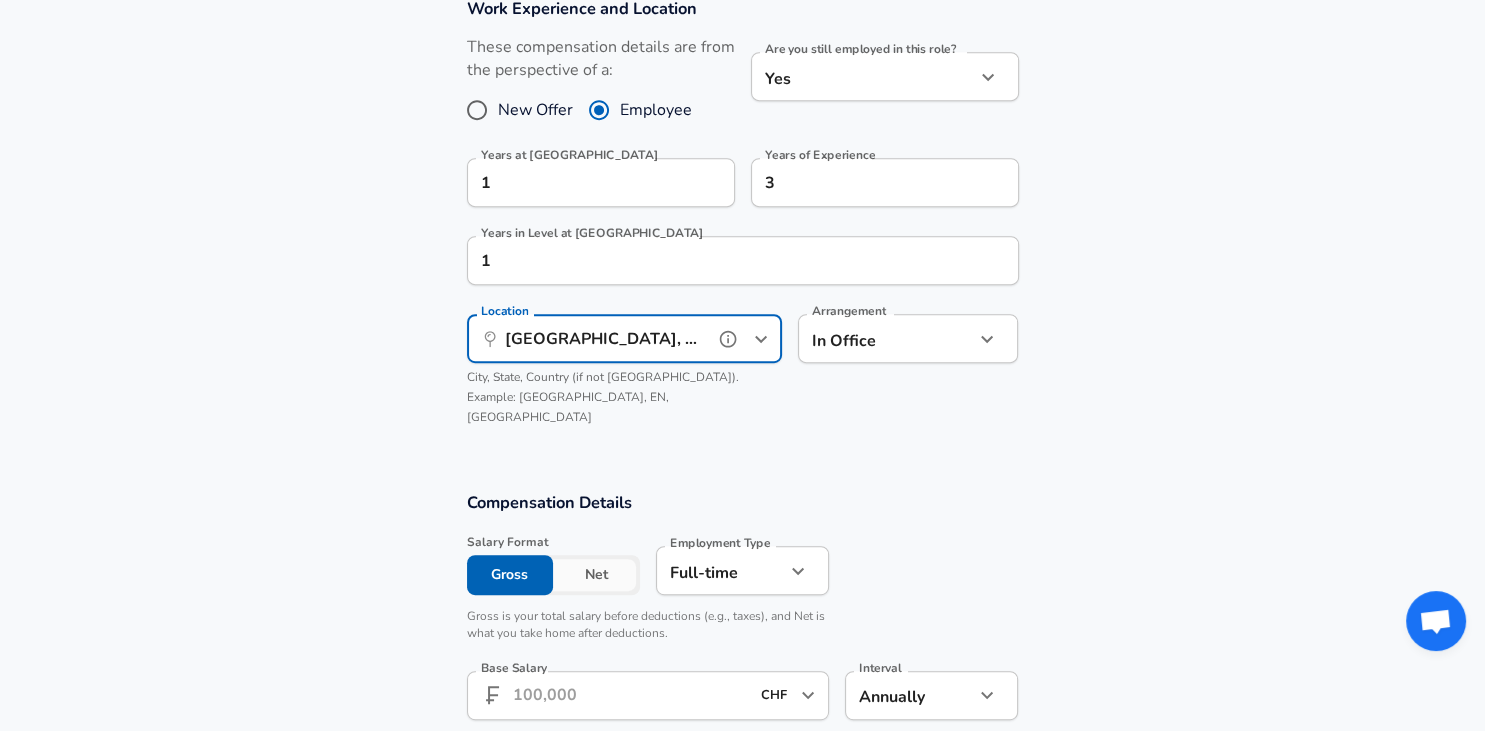 type on "[GEOGRAPHIC_DATA], [GEOGRAPHIC_DATA], [GEOGRAPHIC_DATA]" 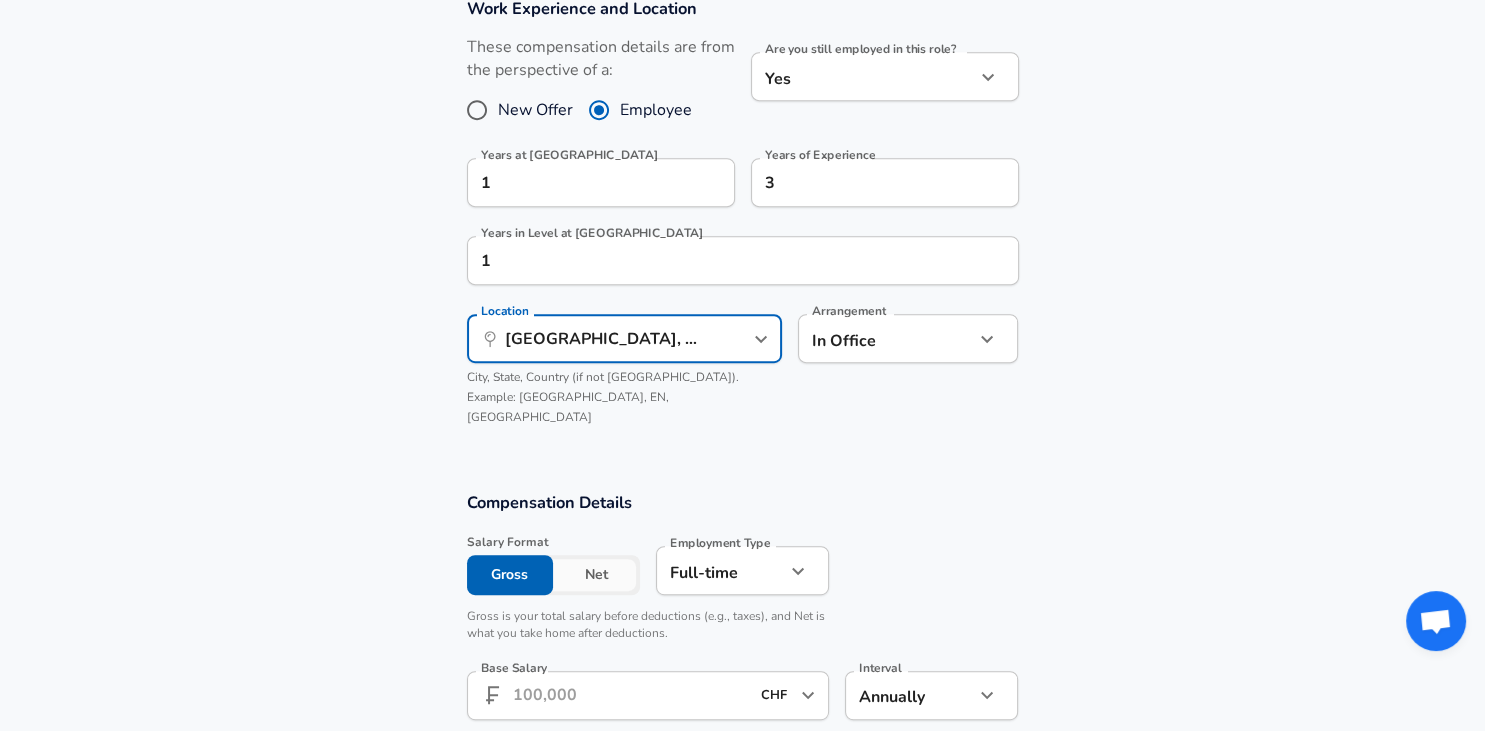 click on "Arrangement" at bounding box center (849, 311) 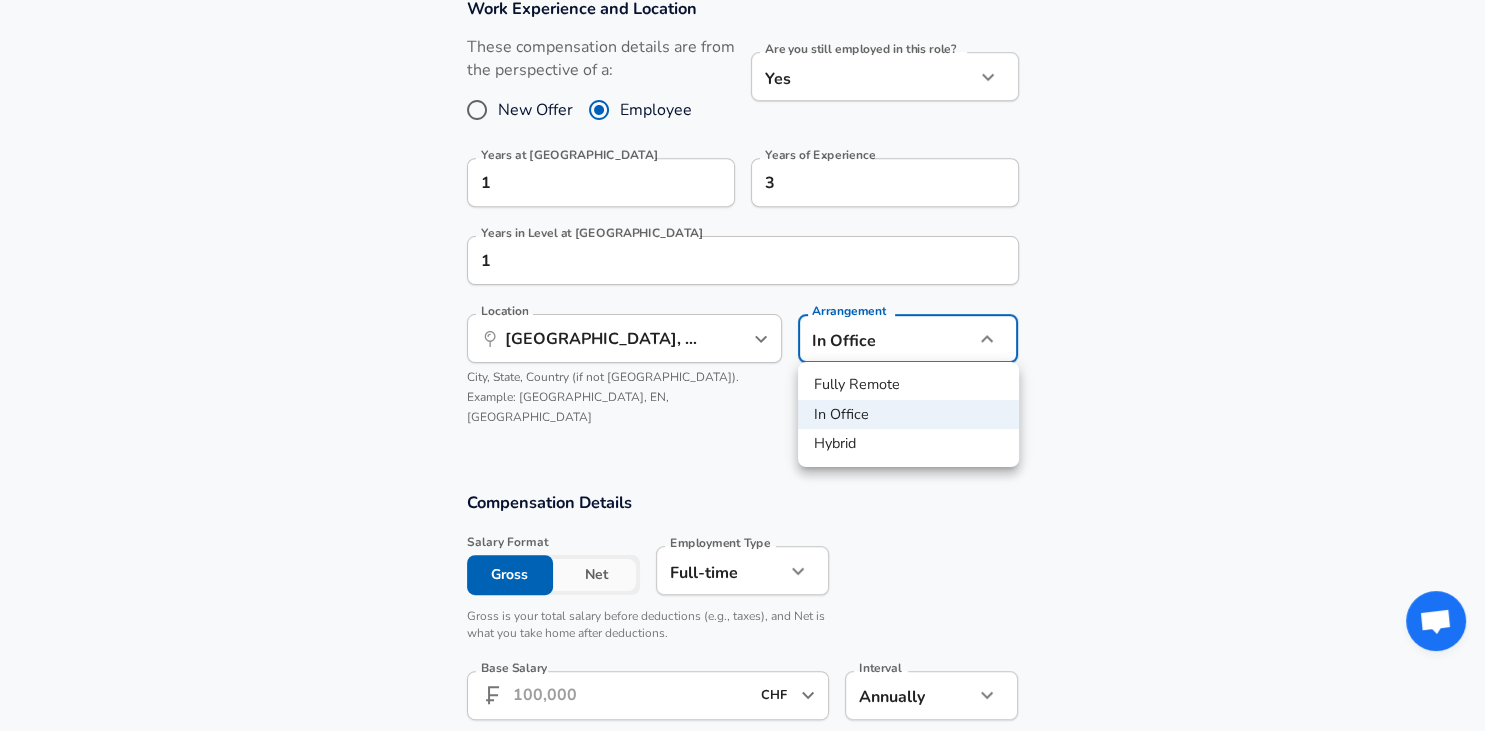 click on "Restart Add Your Salary Upload your offer letter   to verify your submission Enhance Privacy and Anonymity No Automatically hides specific fields until there are enough submissions to safely display the full details.   More Details Based on your submission and the data points that we have already collected, we will automatically hide and anonymize specific fields if there aren't enough data points to remain sufficiently anonymous. Company & Title Information   Enter the company you received your offer from Company AXA Company   Select the title that closest resembles your official title. This should be similar to the title that was present on your offer letter. Title Data Scientist Title Job Family Data Scientist Job Family   Select a Specialization that best fits your role. If you can't find one, select 'Other' to enter a custom specialization Select Specialization Machine Learning Machine Learning Select Specialization   Level Level Please select a level Work Experience and Location New Offer Employee Yes 1" at bounding box center (742, -535) 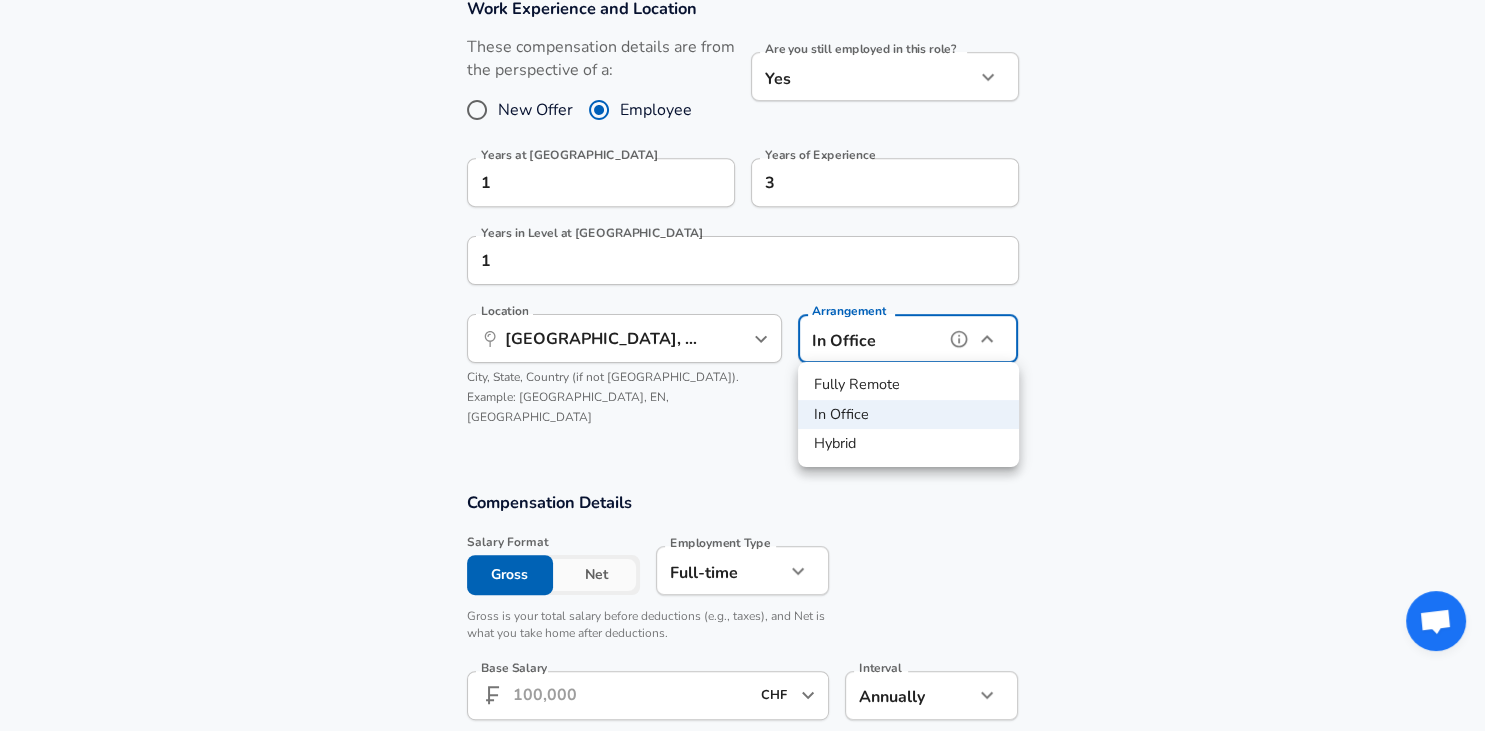 type on "hybrid" 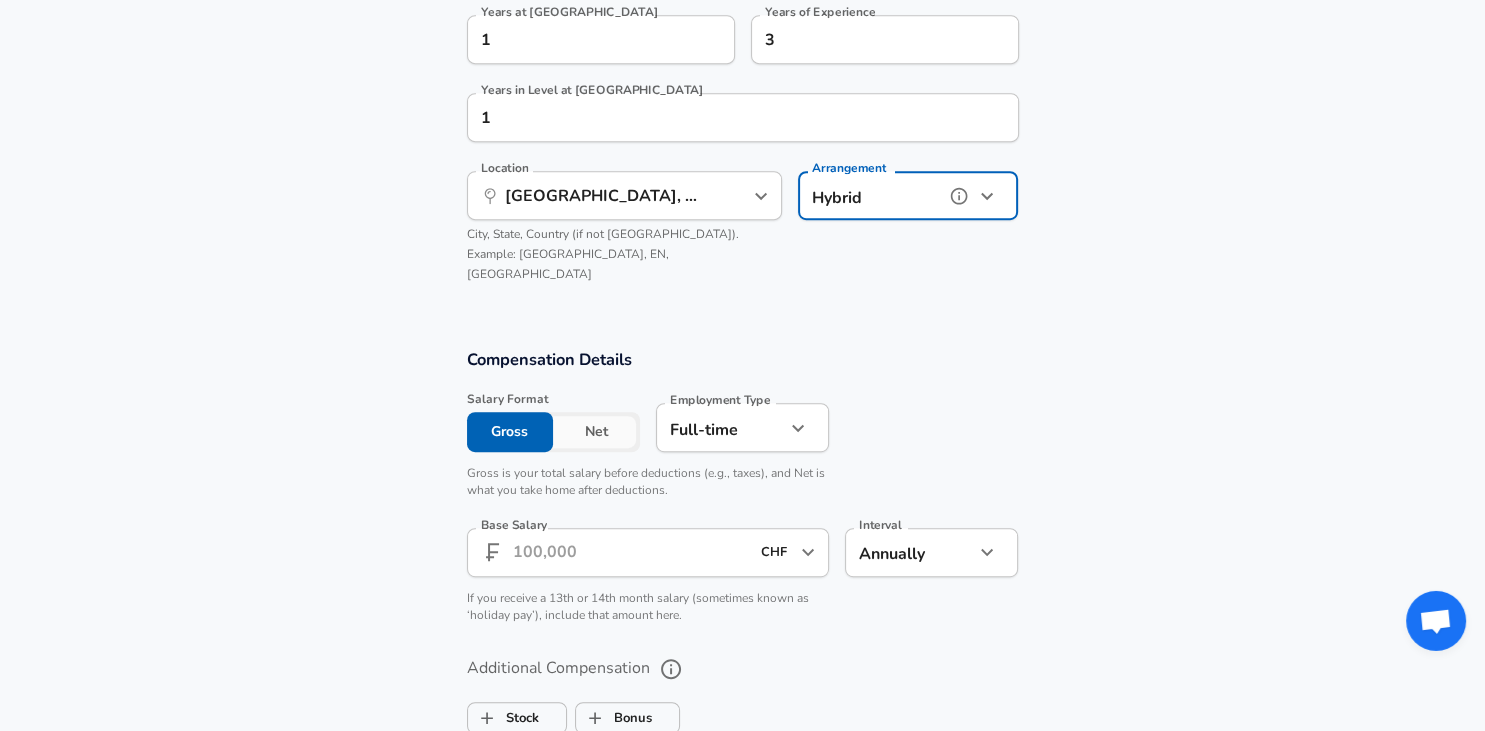 scroll, scrollTop: 1112, scrollLeft: 0, axis: vertical 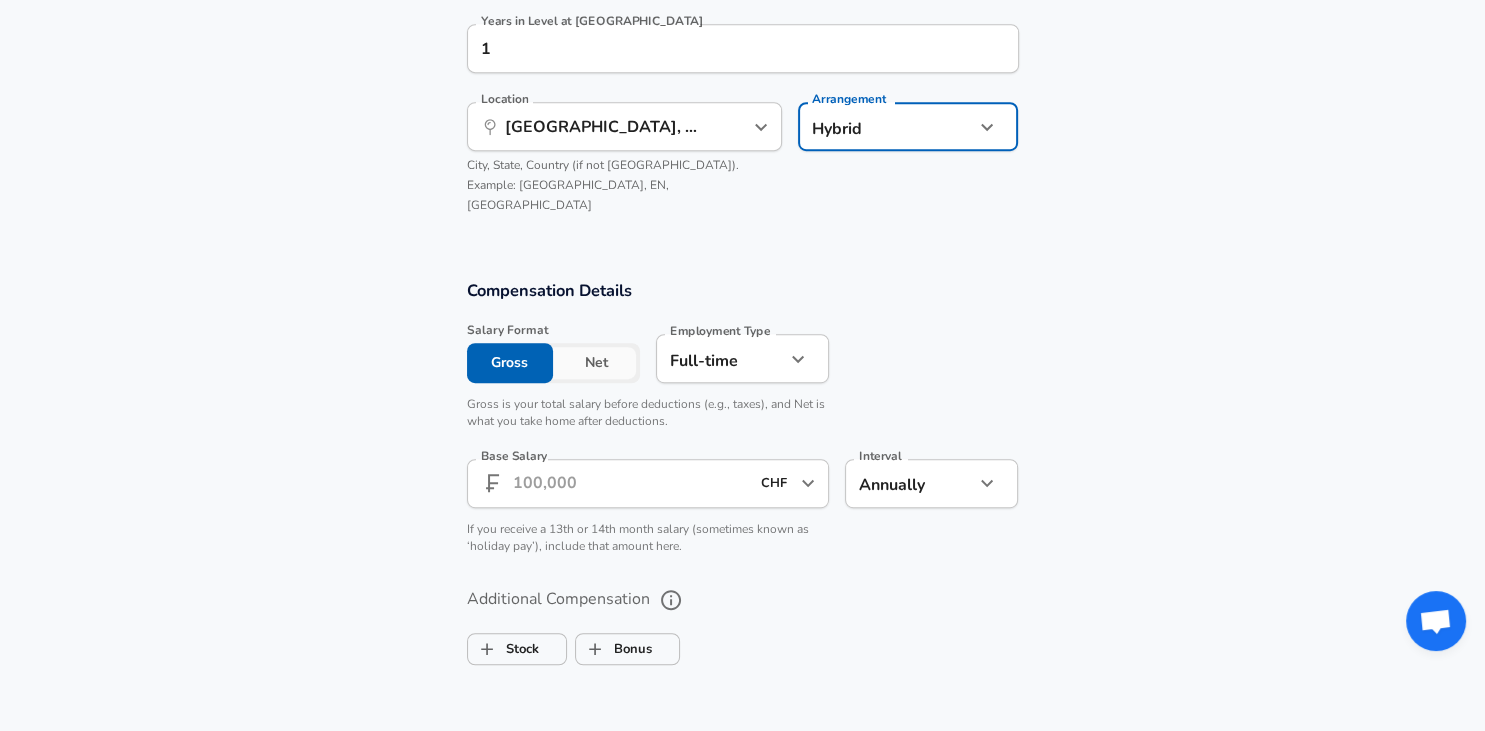 click on "Base Salary ​ CHF ​ Base Salary" at bounding box center (648, 486) 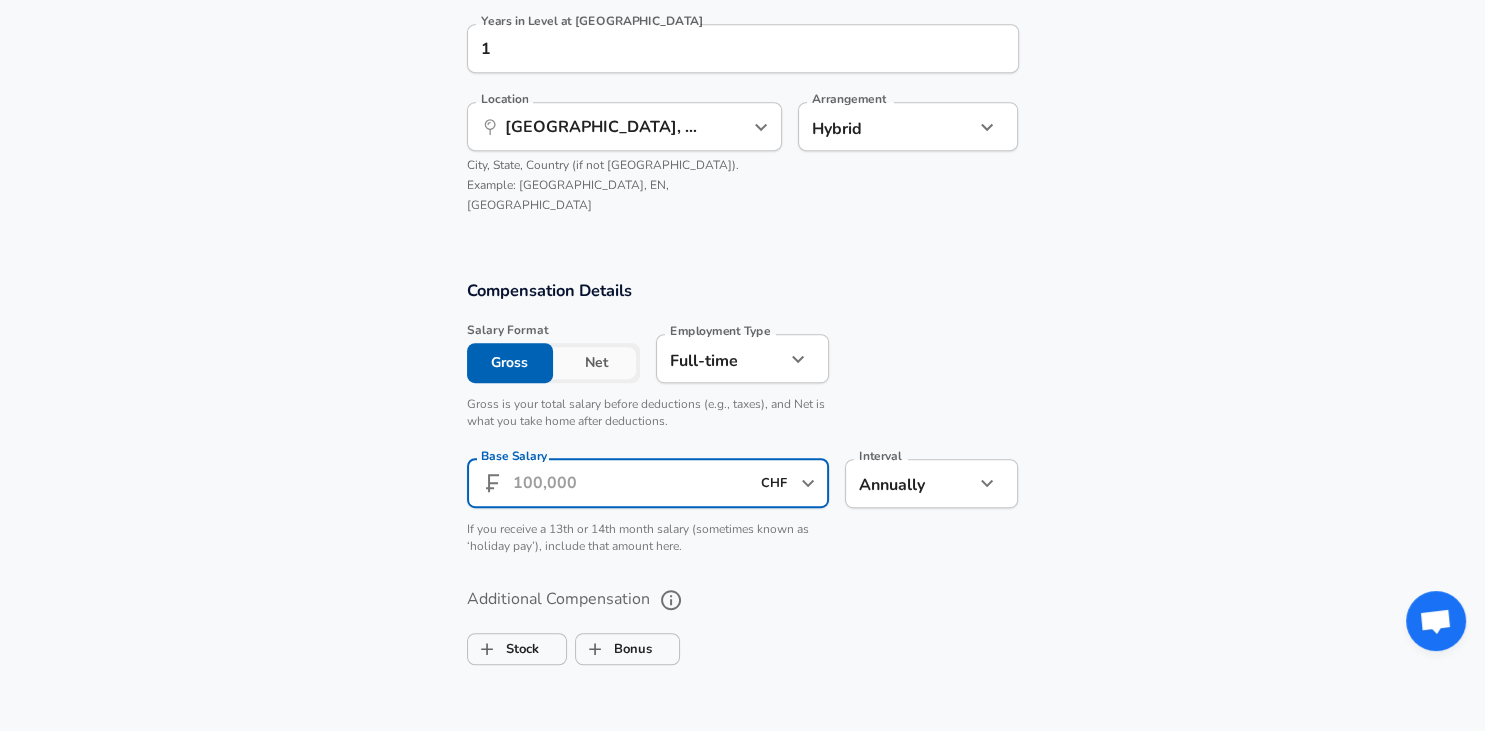click on "Base Salary" at bounding box center (631, 483) 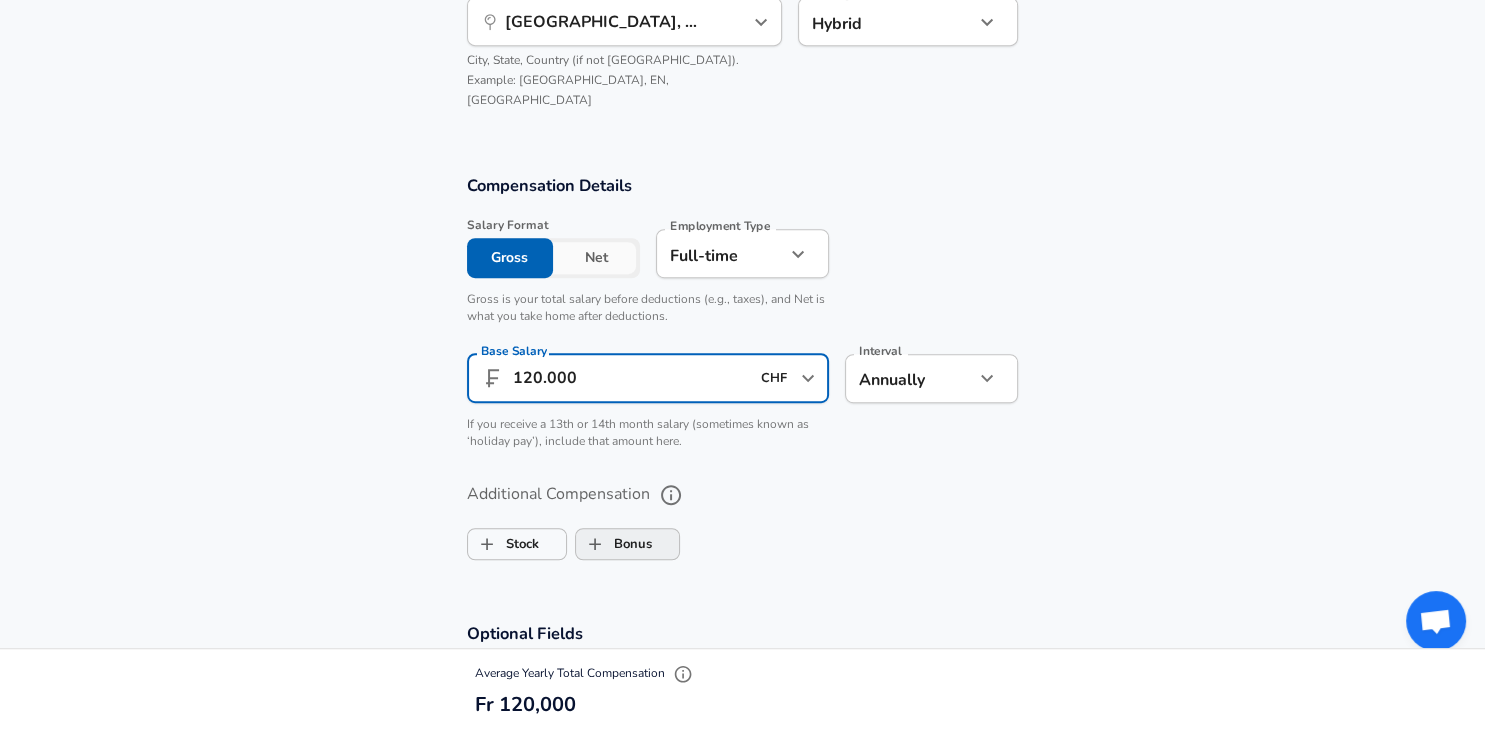 type on "120.000" 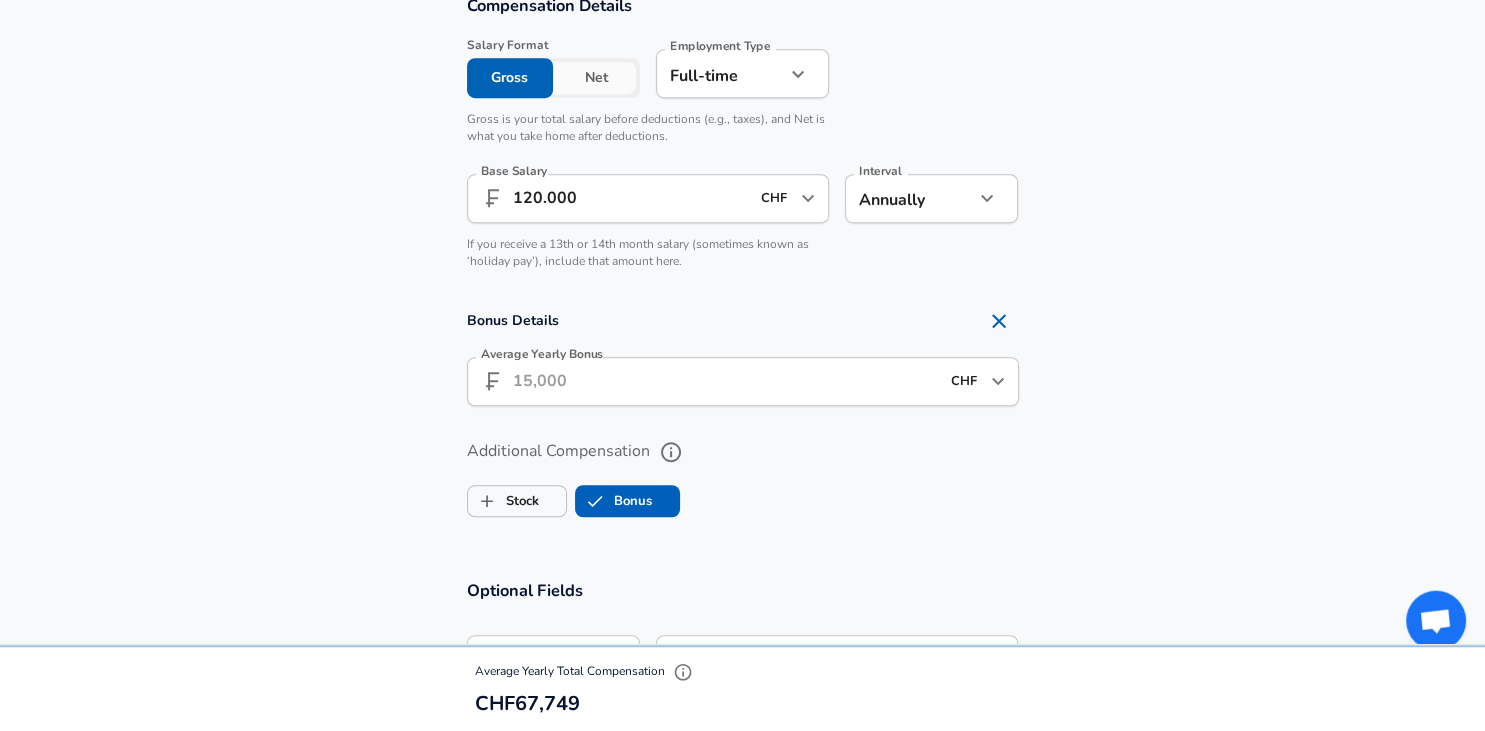 scroll, scrollTop: 1428, scrollLeft: 0, axis: vertical 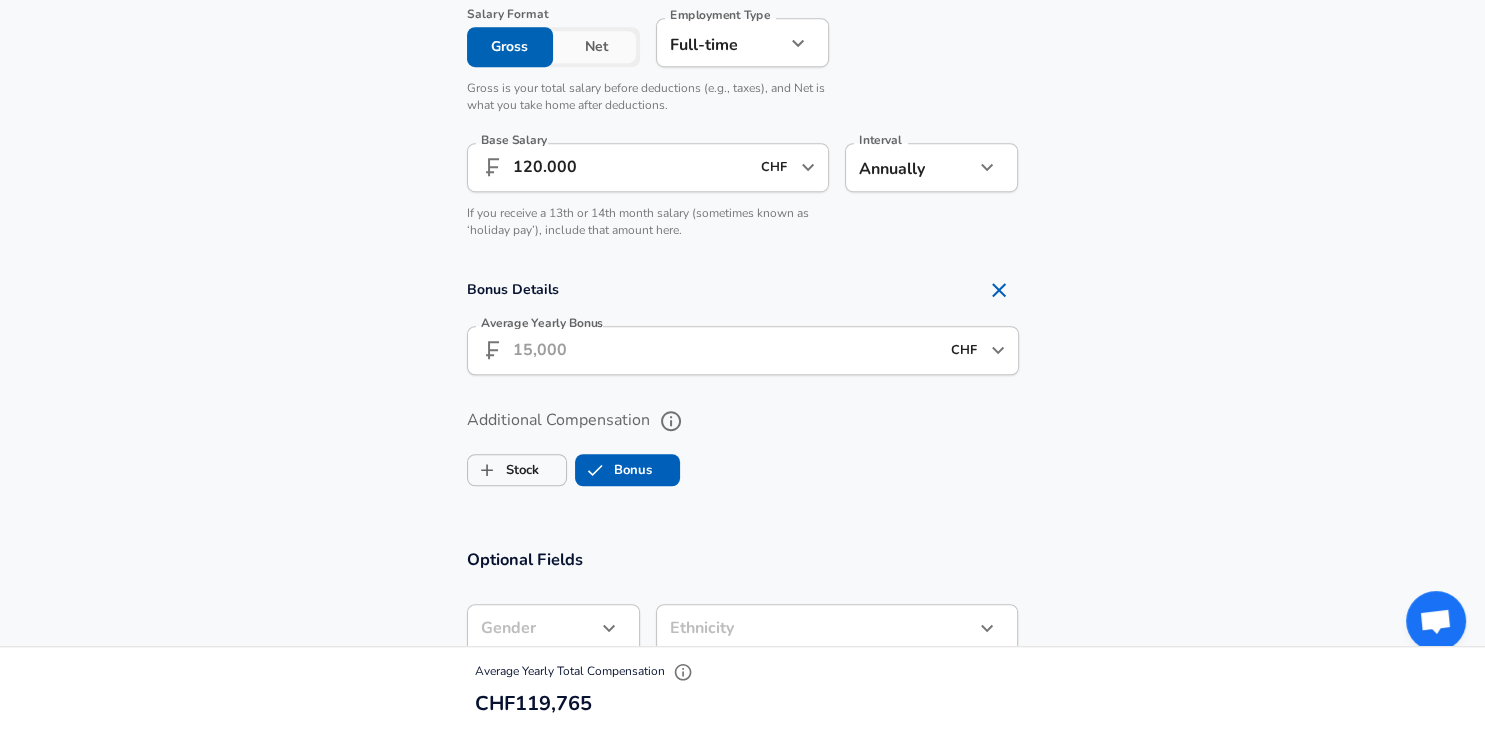 click on "Average Yearly Bonus" at bounding box center (726, 350) 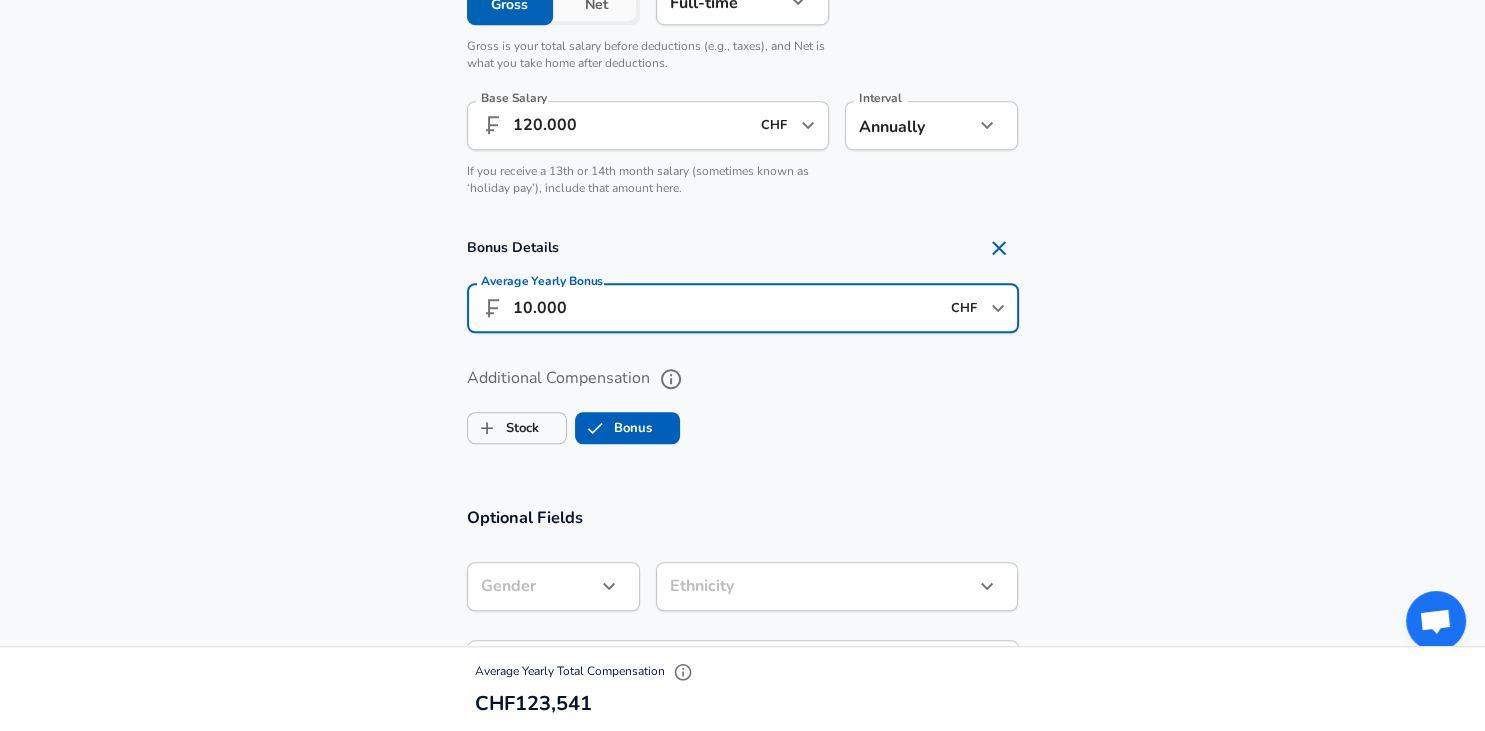scroll, scrollTop: 1640, scrollLeft: 0, axis: vertical 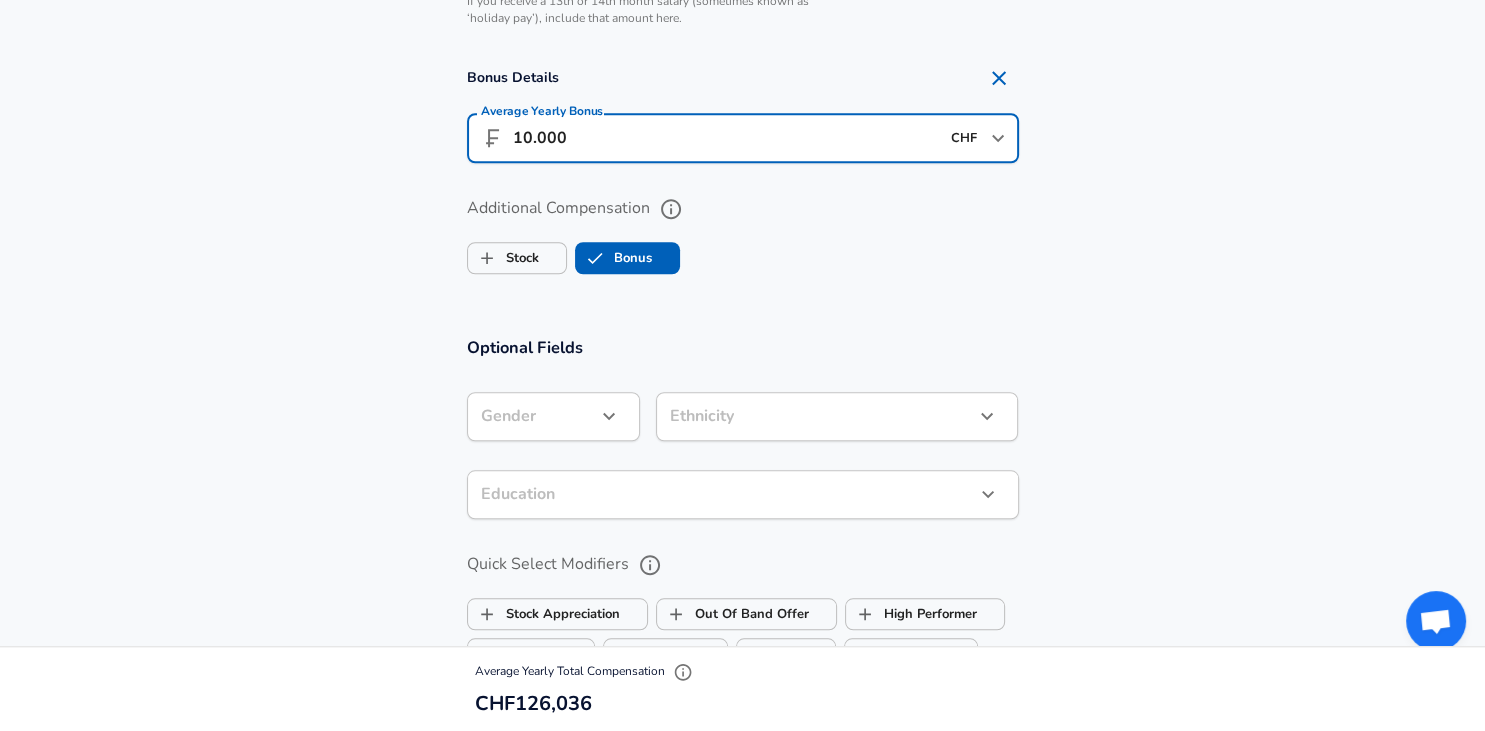 type on "10.000" 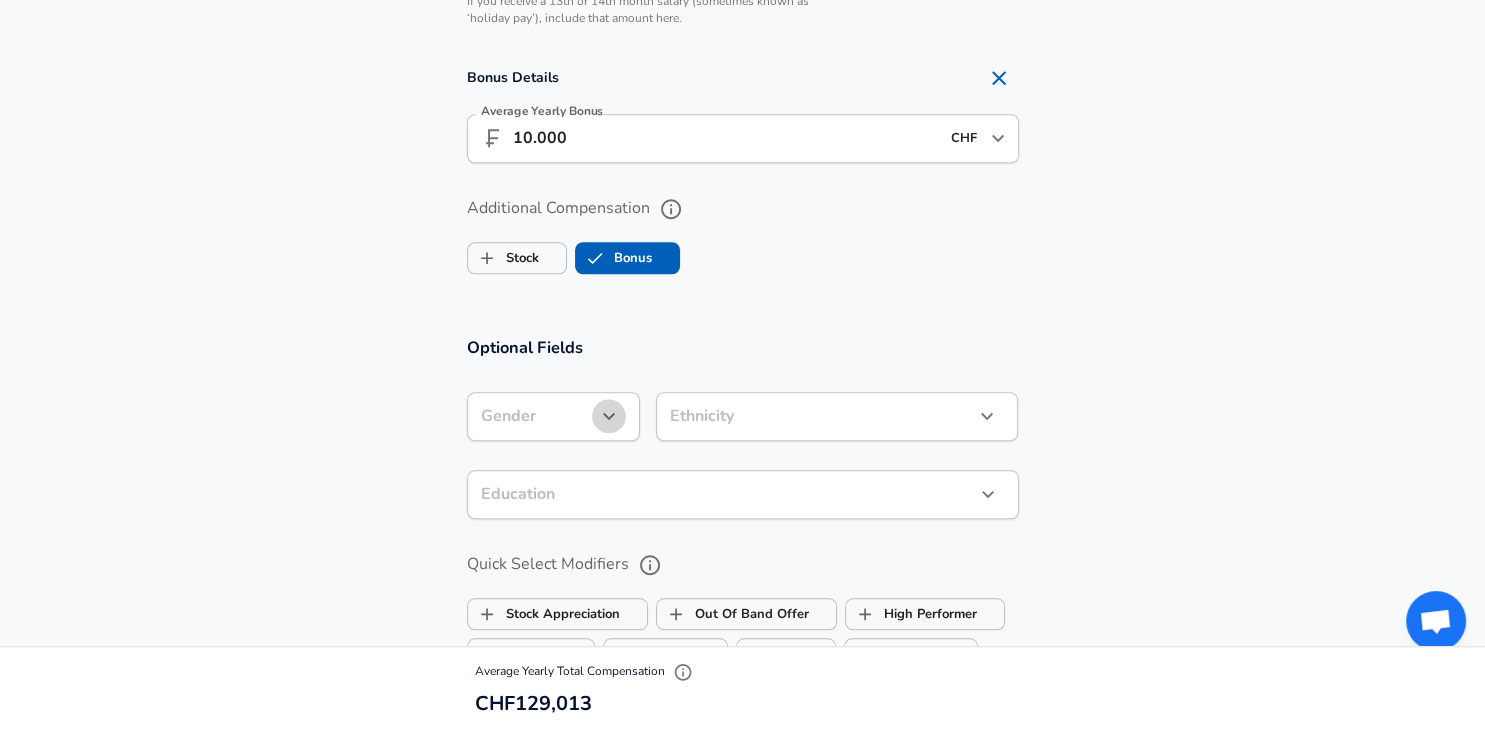 click 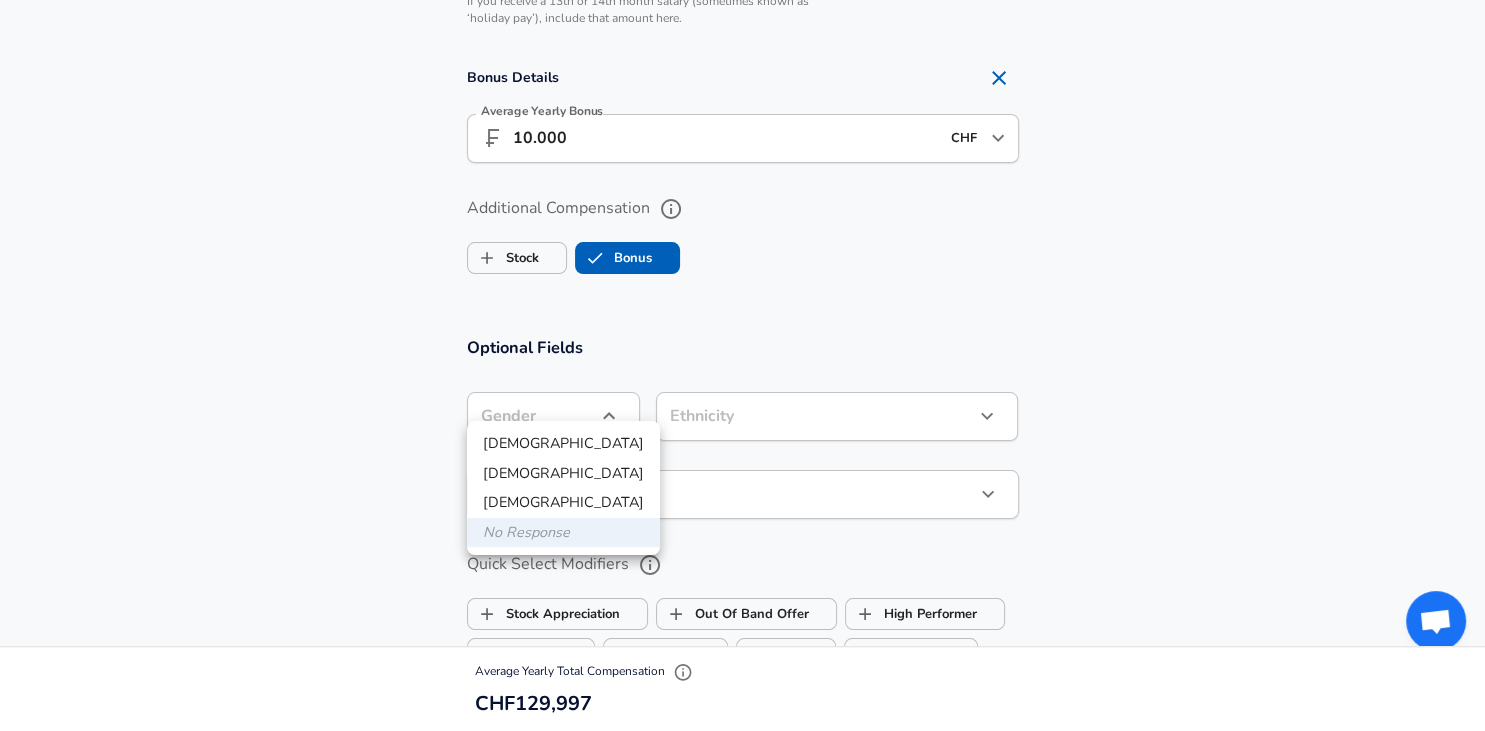 click on "[DEMOGRAPHIC_DATA]" at bounding box center (563, 444) 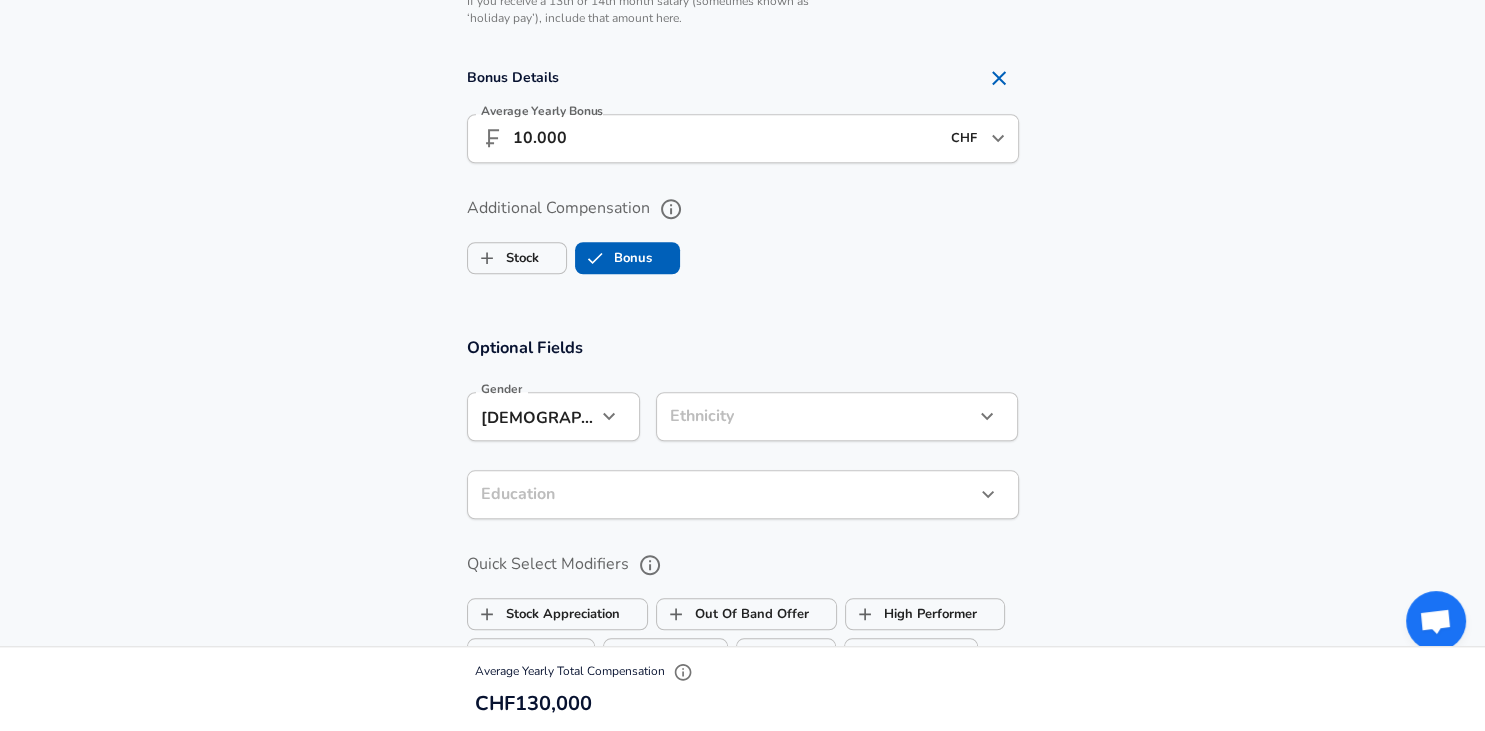 type on "[DEMOGRAPHIC_DATA]" 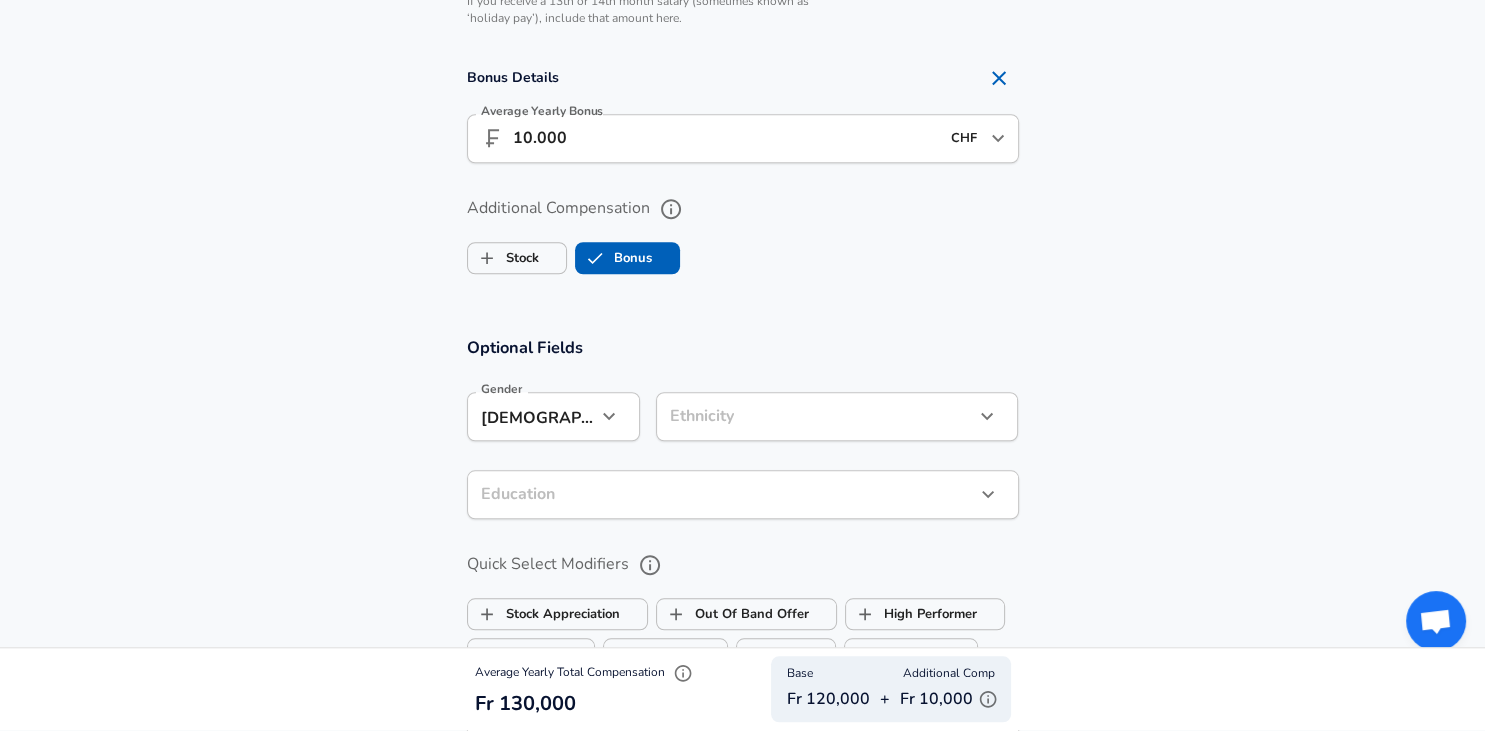 click on "Restart Add Your Salary Upload your offer letter   to verify your submission Enhance Privacy and Anonymity No Automatically hides specific fields until there are enough submissions to safely display the full details.   More Details Based on your submission and the data points that we have already collected, we will automatically hide and anonymize specific fields if there aren't enough data points to remain sufficiently anonymous. Company & Title Information   Enter the company you received your offer from Company AXA Company   Select the title that closest resembles your official title. This should be similar to the title that was present on your offer letter. Title Data Scientist Title Job Family Data Scientist Job Family   Select a Specialization that best fits your role. If you can't find one, select 'Other' to enter a custom specialization Select Specialization Machine Learning Machine Learning Select Specialization   Level Level Please select a level Work Experience and Location New Offer Employee Yes 1" at bounding box center (742, -1275) 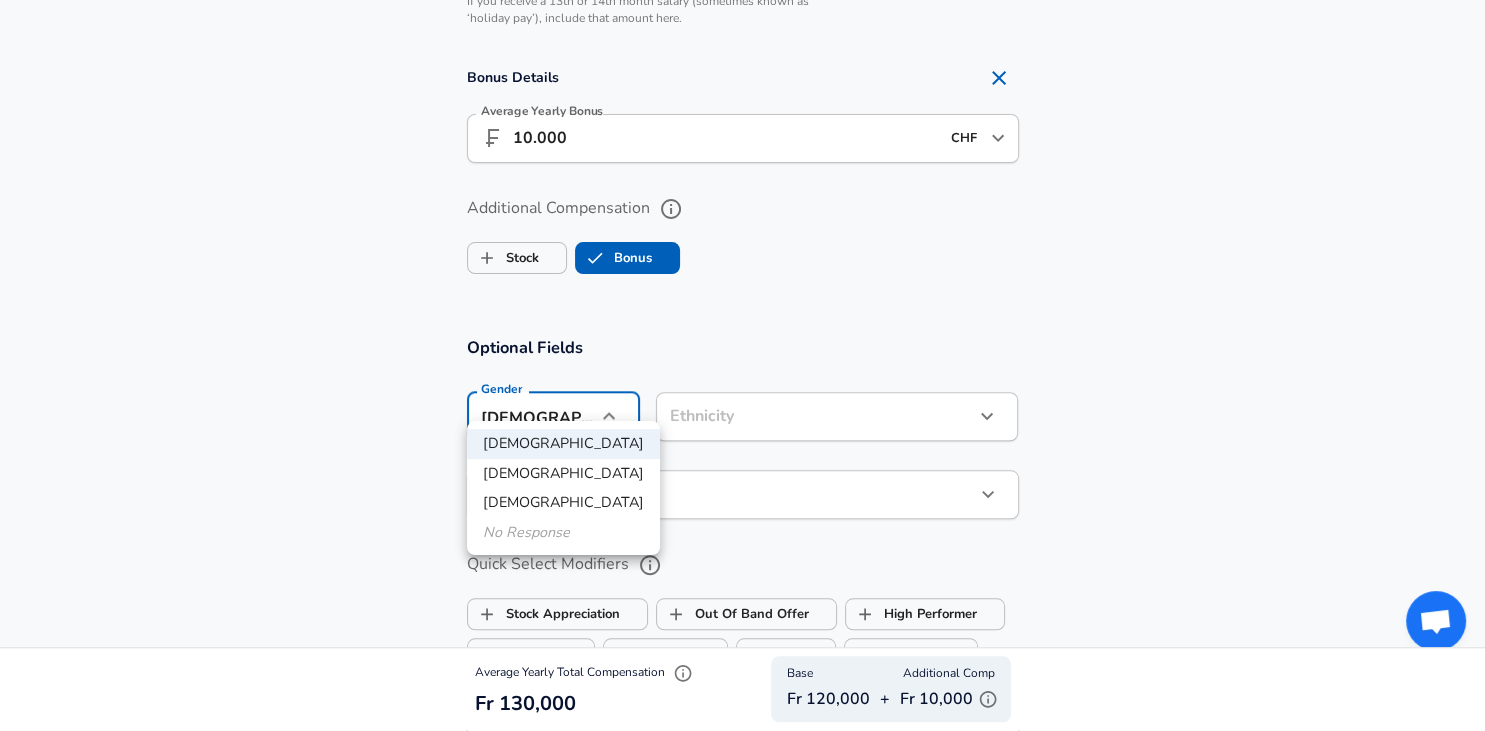 click on "No Response" at bounding box center (563, 533) 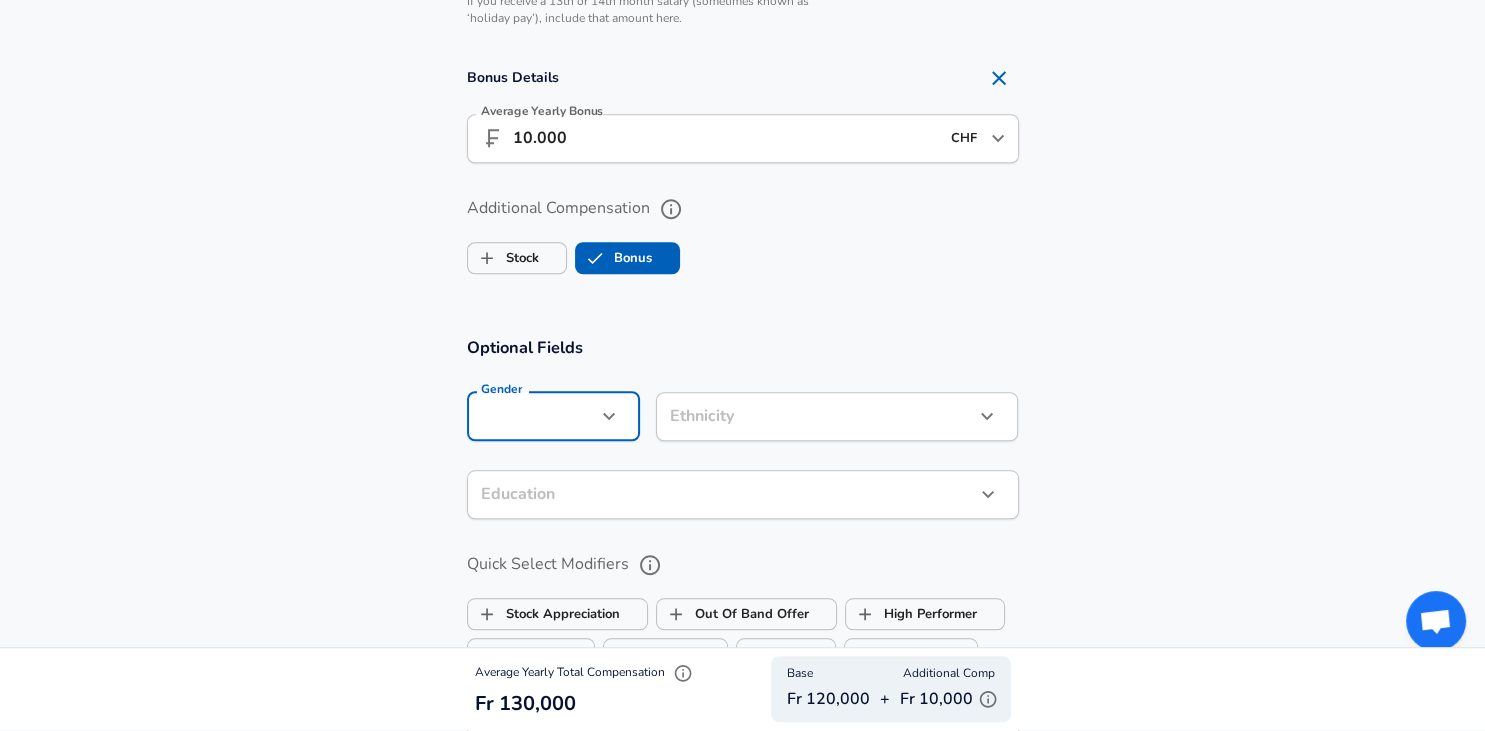 type 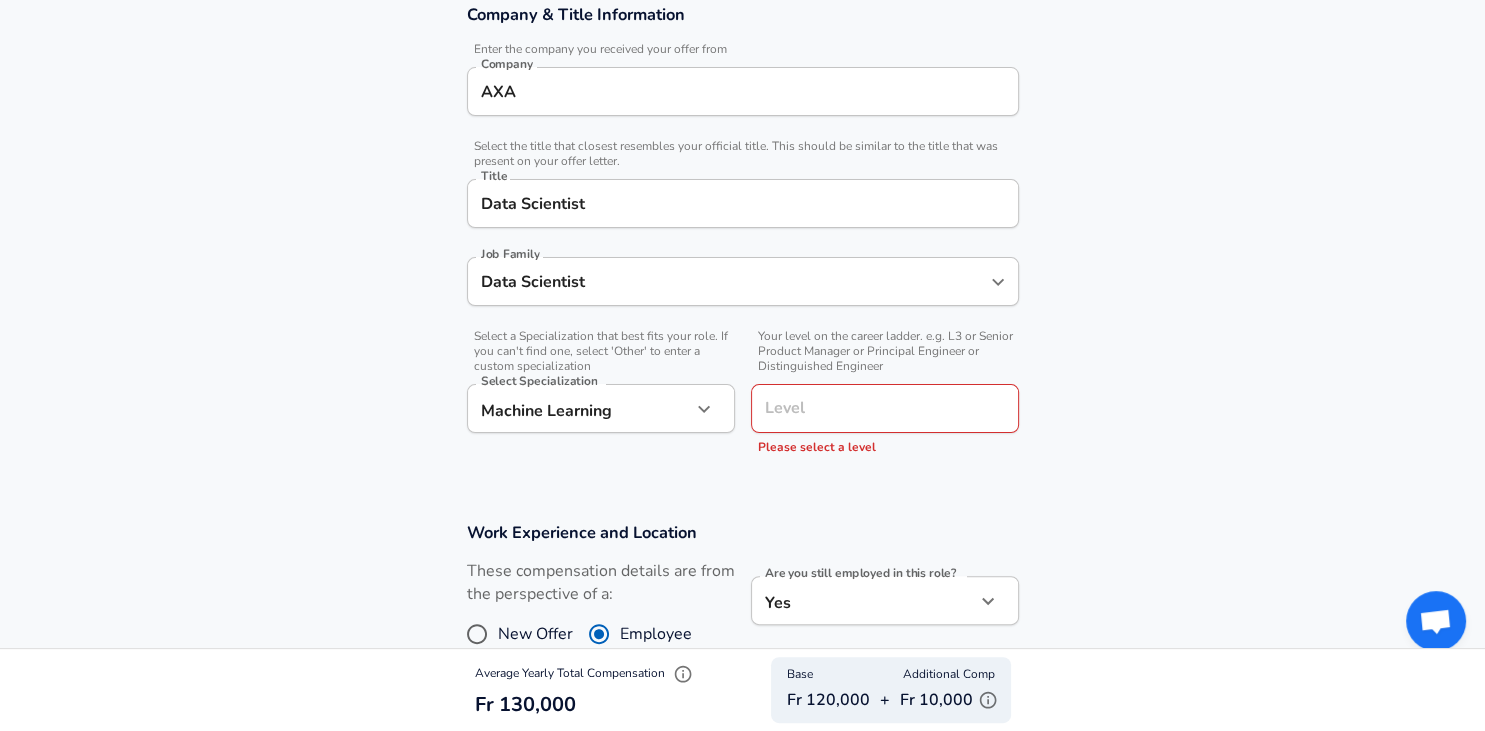 scroll, scrollTop: 372, scrollLeft: 0, axis: vertical 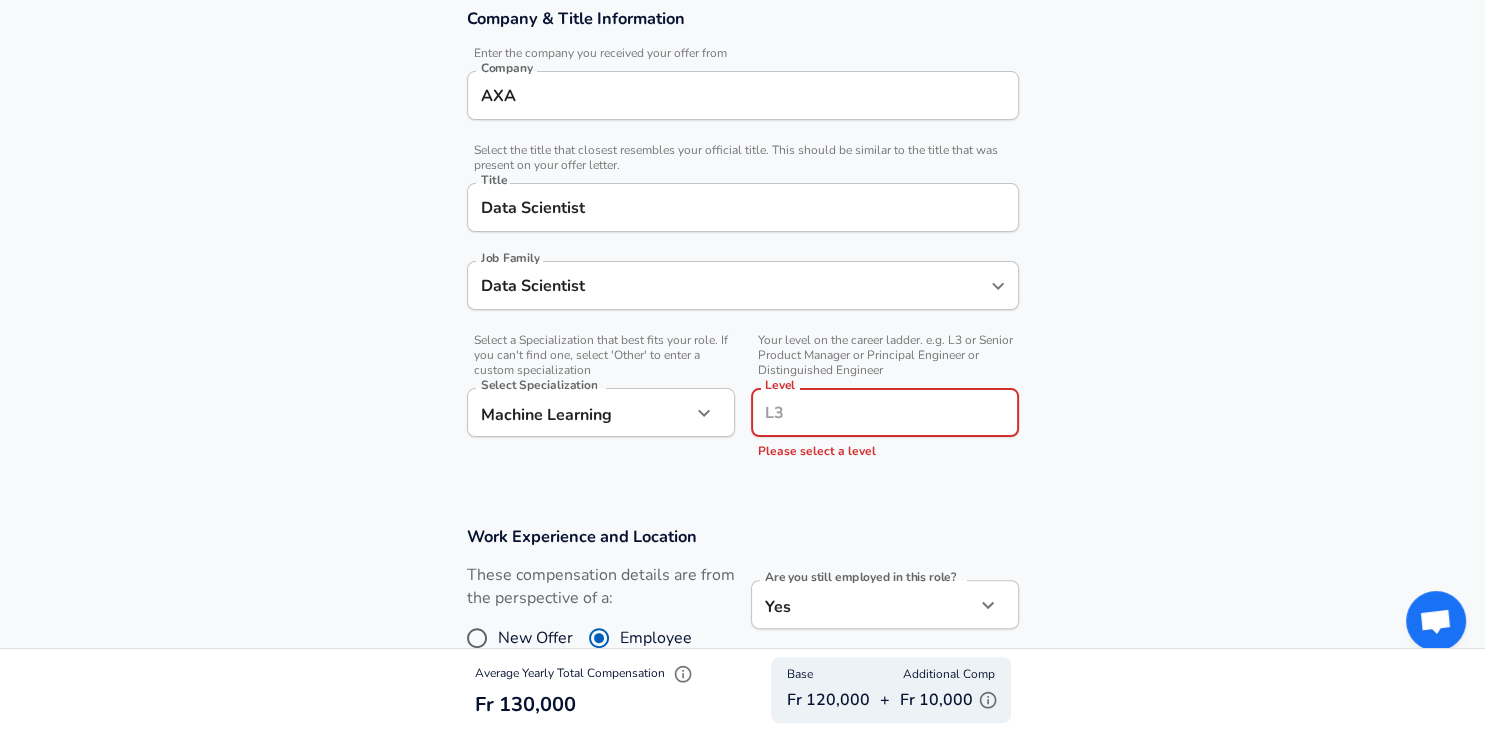 click on "Level" at bounding box center [885, 412] 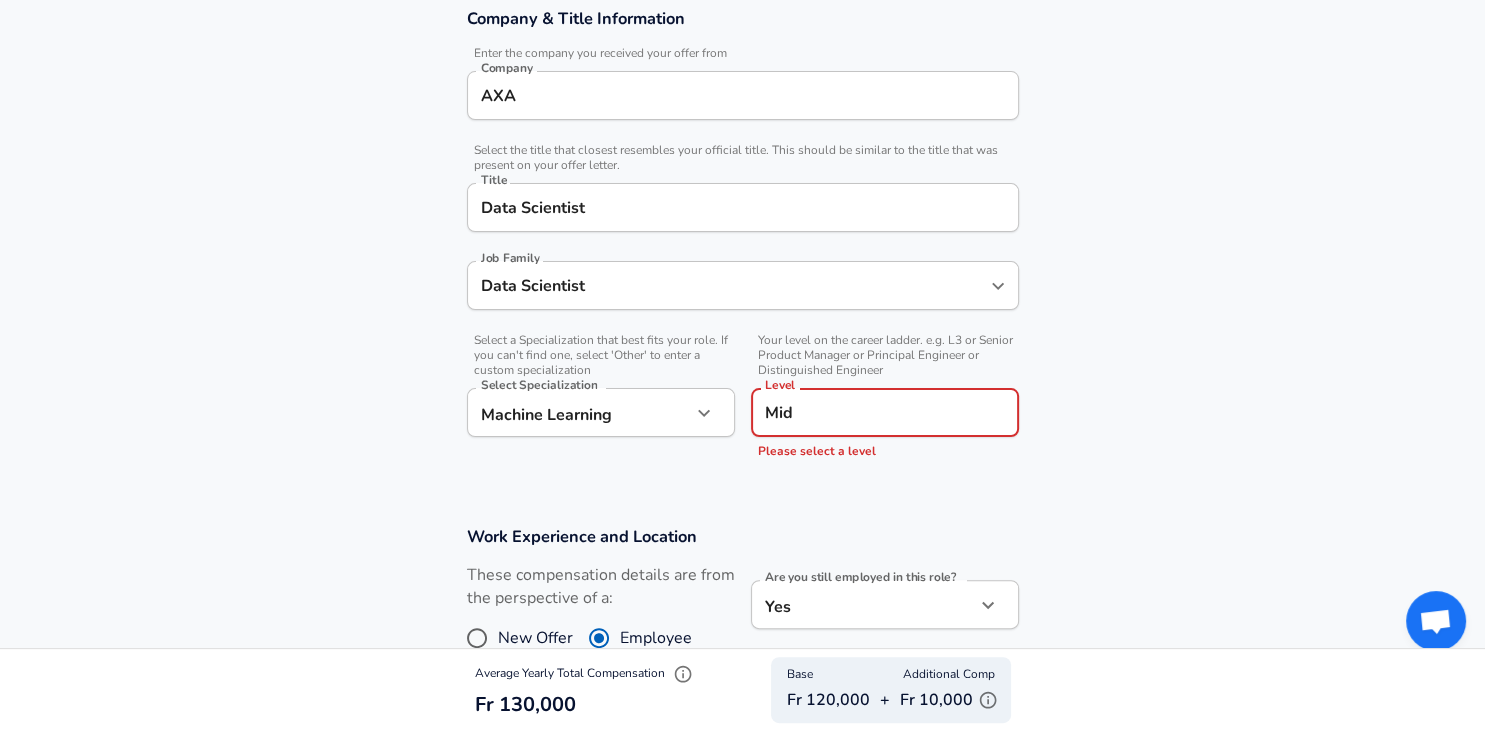 click on "Company & Title Information   Enter the company you received your offer from Company AXA Company   Select the title that closest resembles your official title. This should be similar to the title that was present on your offer letter. Title Data Scientist Title Job Family Data Scientist Job Family   Select a Specialization that best fits your role. If you can't find one, select 'Other' to enter a custom specialization Select Specialization Machine Learning Machine Learning Select Specialization   Your level on the career ladder. e.g. L3 or Senior Product Manager or Principal Engineer or Distinguished Engineer Level Mid Level Please select a level" at bounding box center [742, 243] 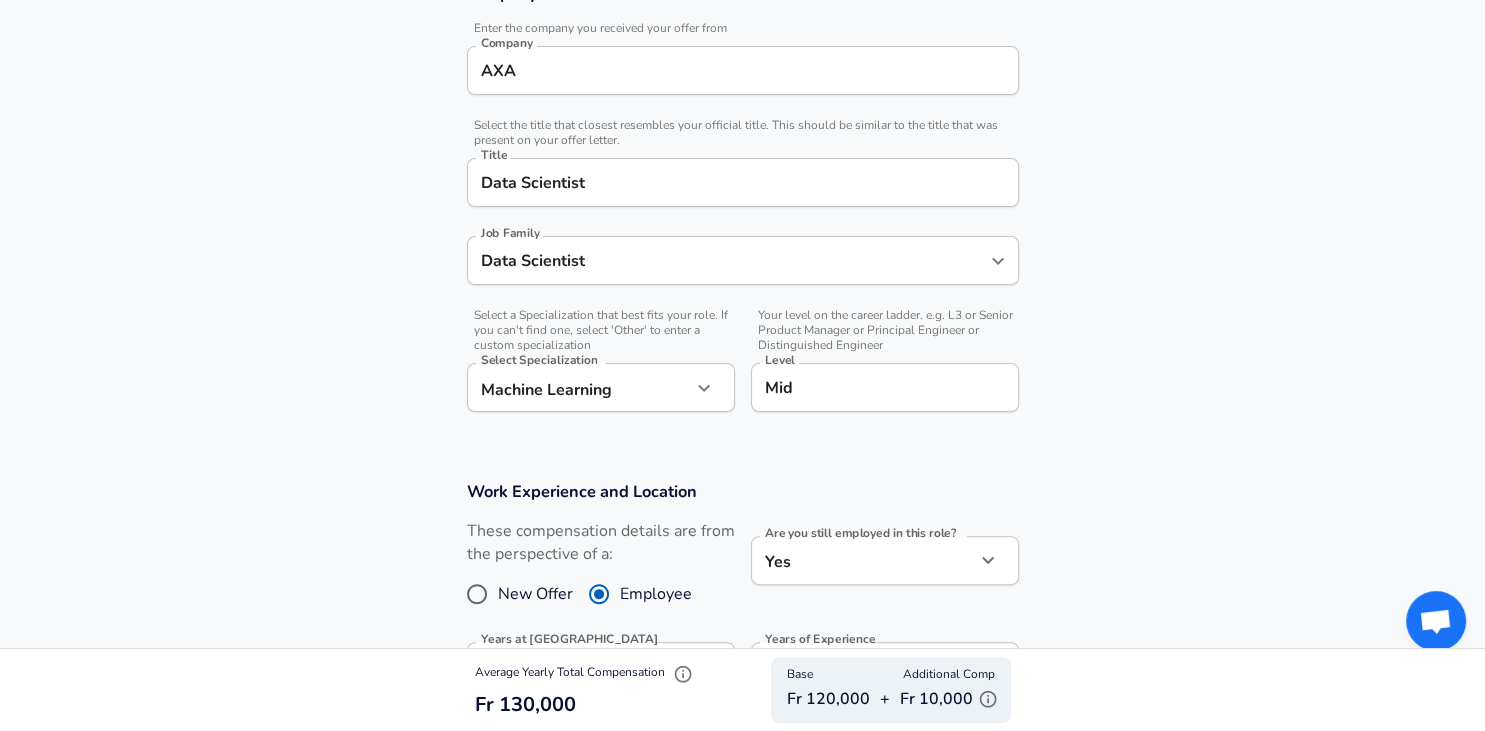 scroll, scrollTop: 372, scrollLeft: 0, axis: vertical 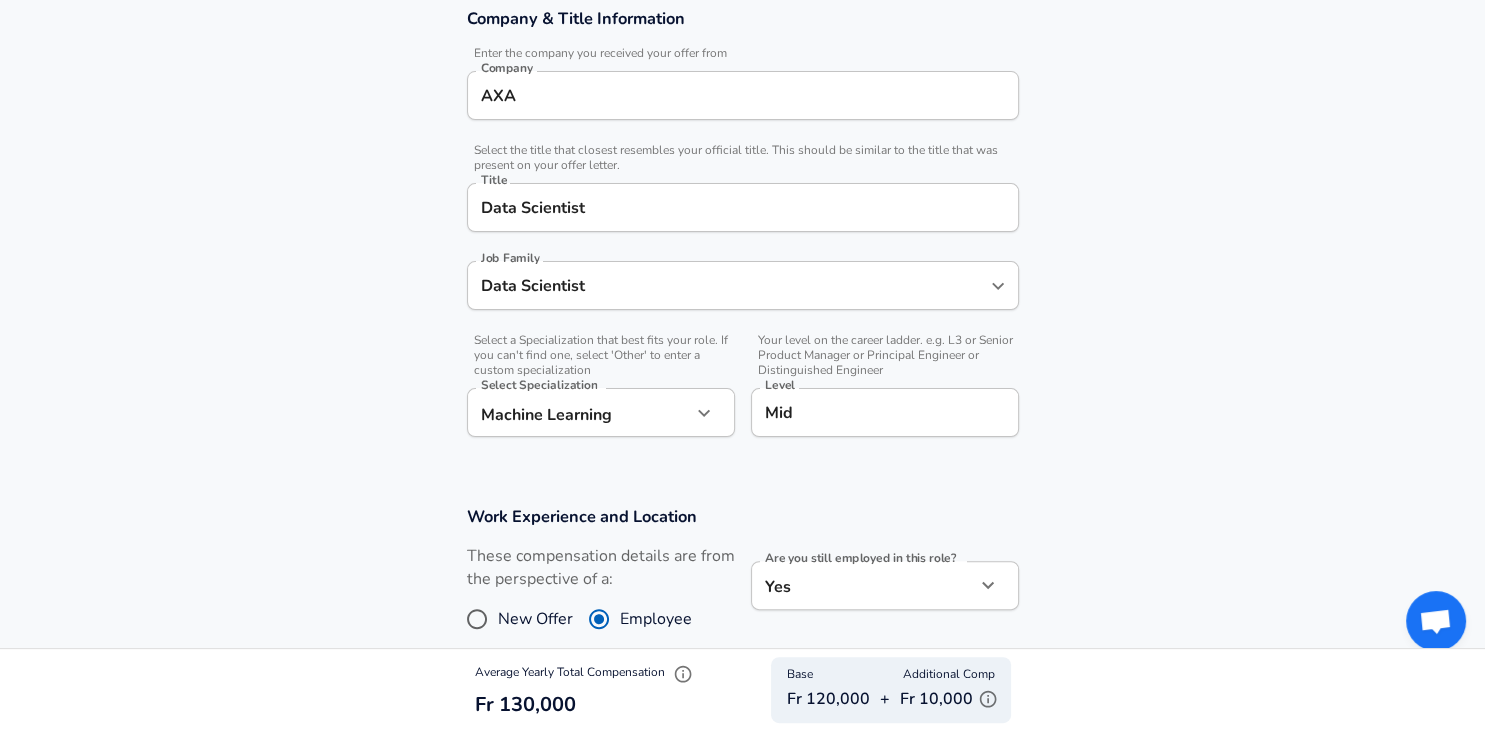 click on "Mid Level" at bounding box center [885, 412] 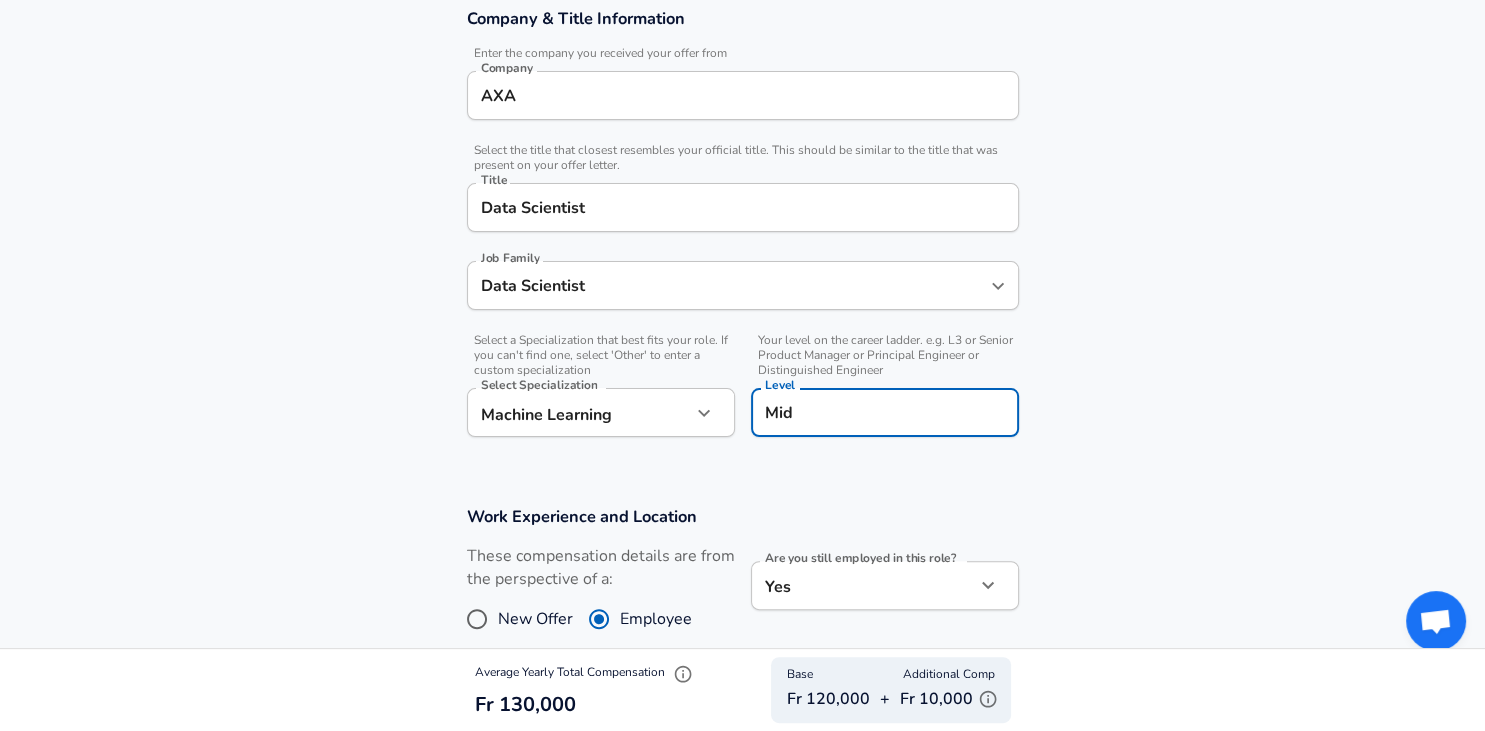 click on "Mid Level" at bounding box center [885, 412] 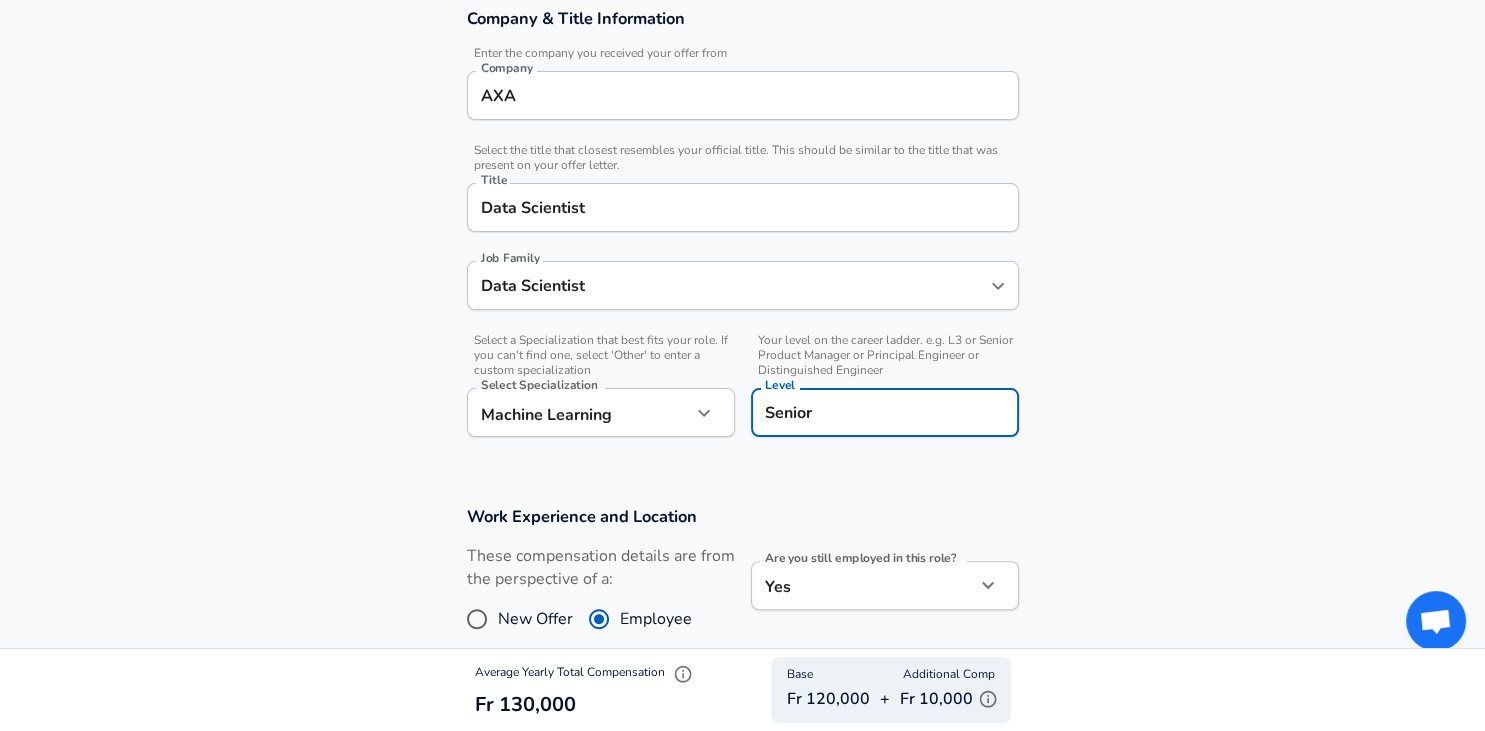 type on "Senior" 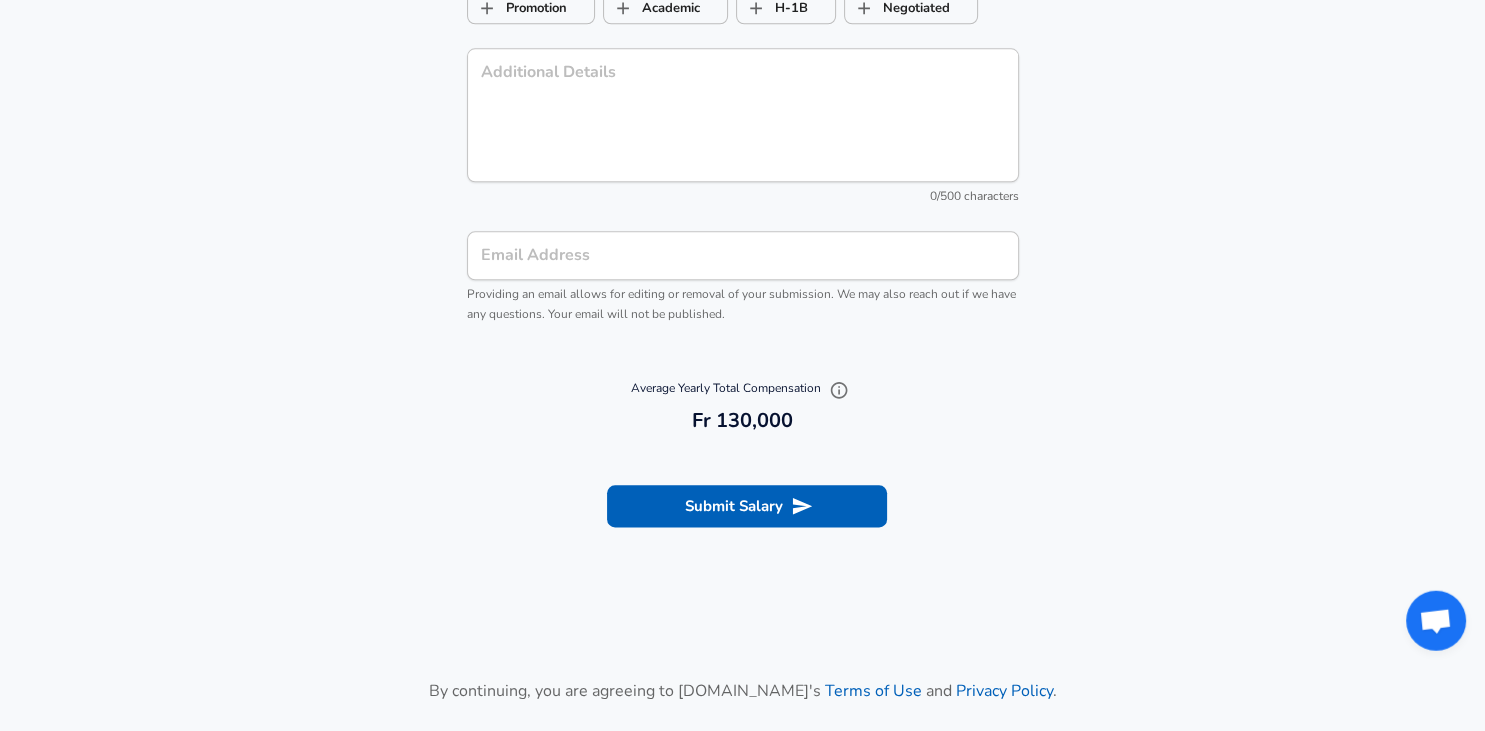 scroll, scrollTop: 2273, scrollLeft: 0, axis: vertical 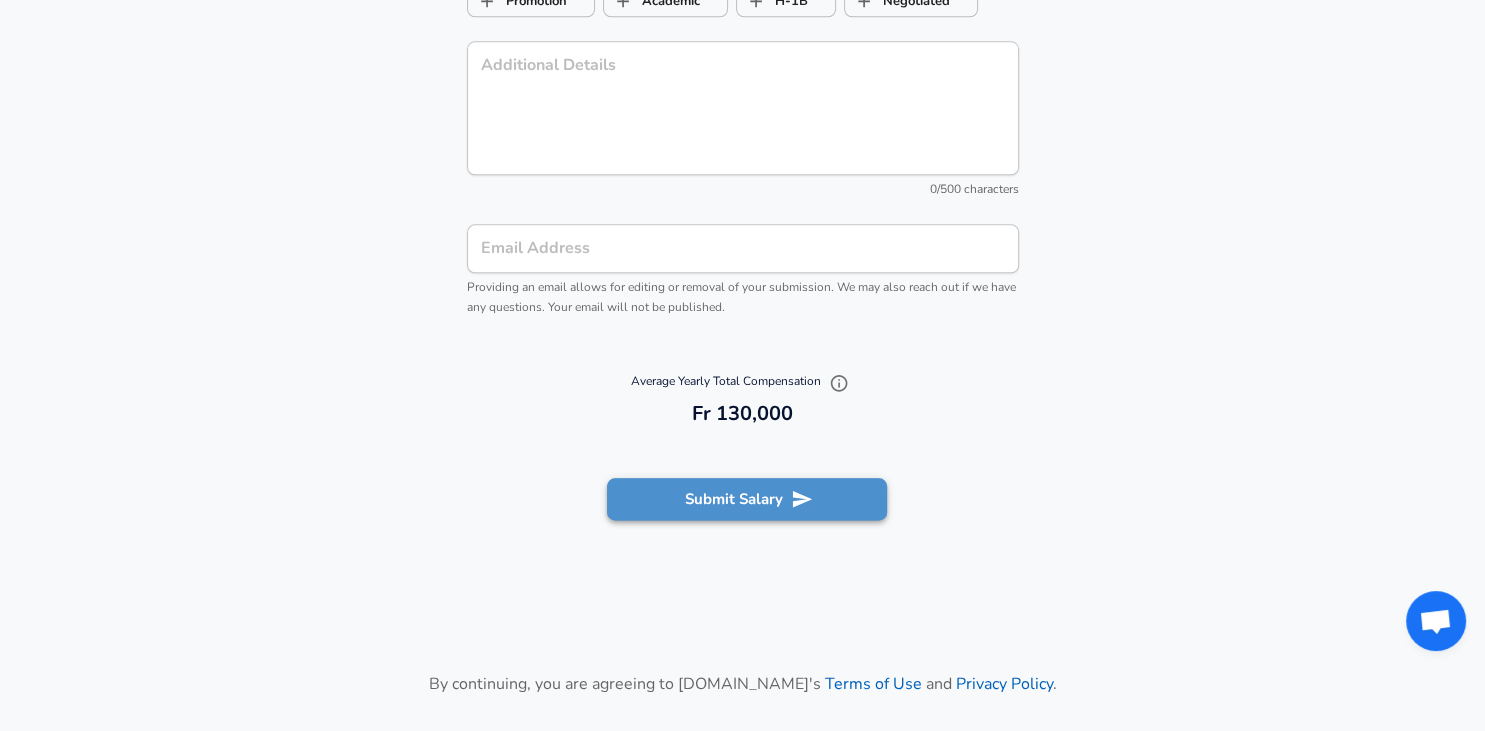 click on "Submit Salary" at bounding box center [747, 499] 